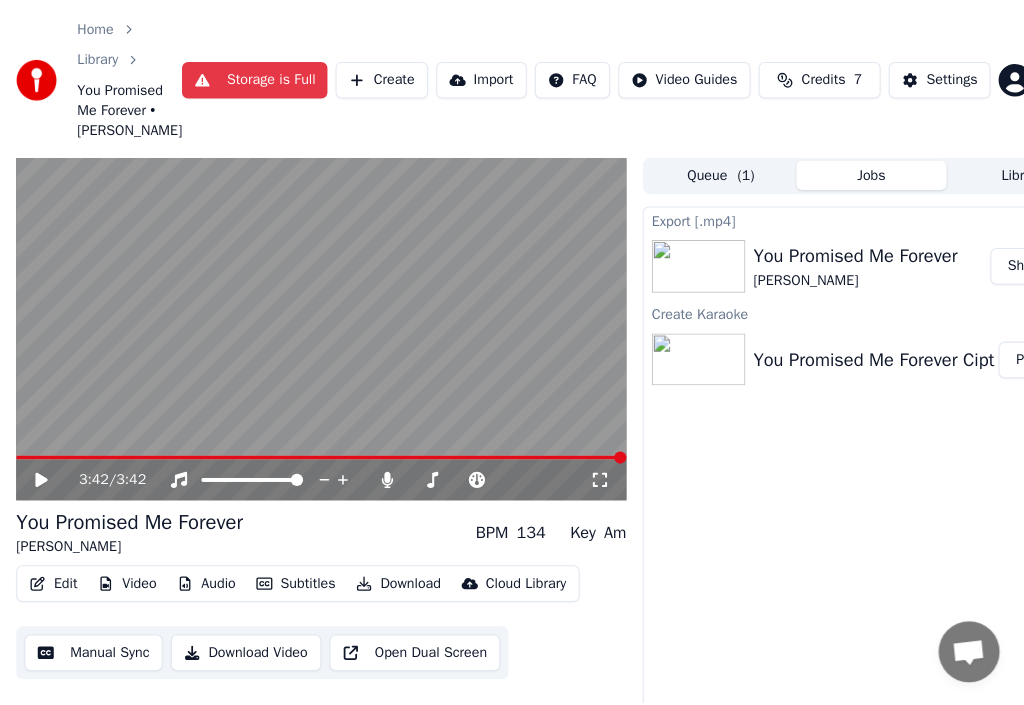 scroll, scrollTop: 0, scrollLeft: 0, axis: both 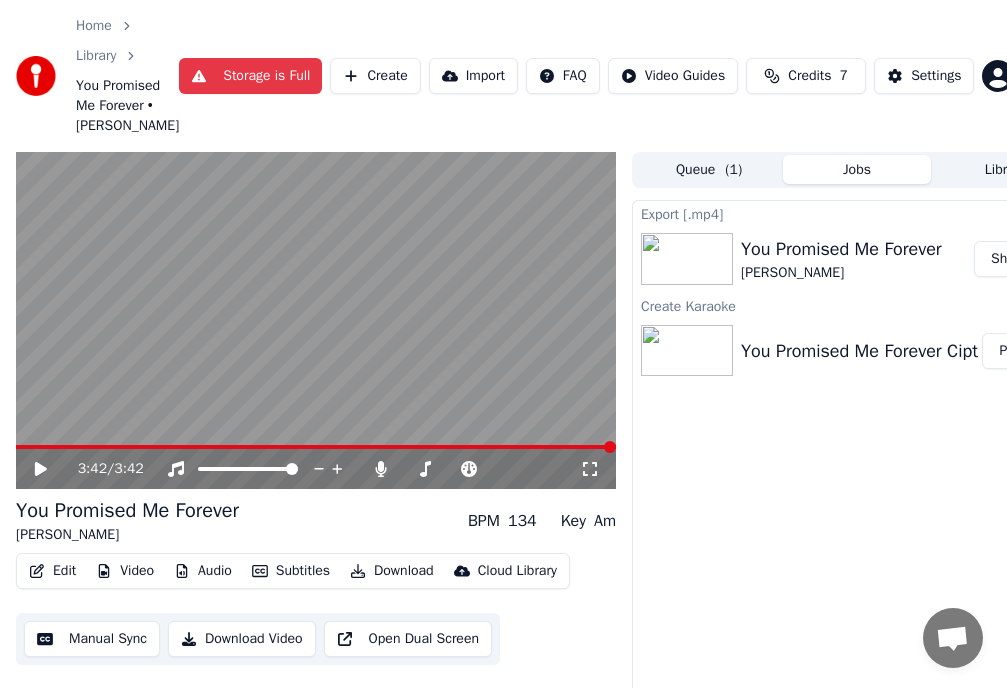 click on "Create" at bounding box center (375, 76) 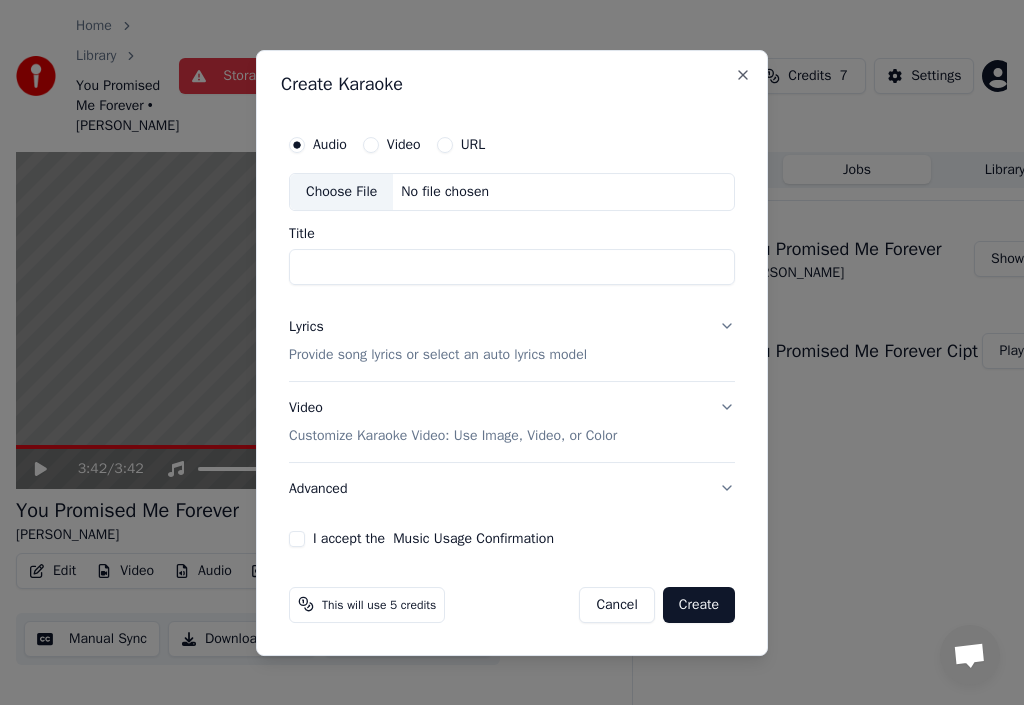 click on "Choose File" at bounding box center (341, 192) 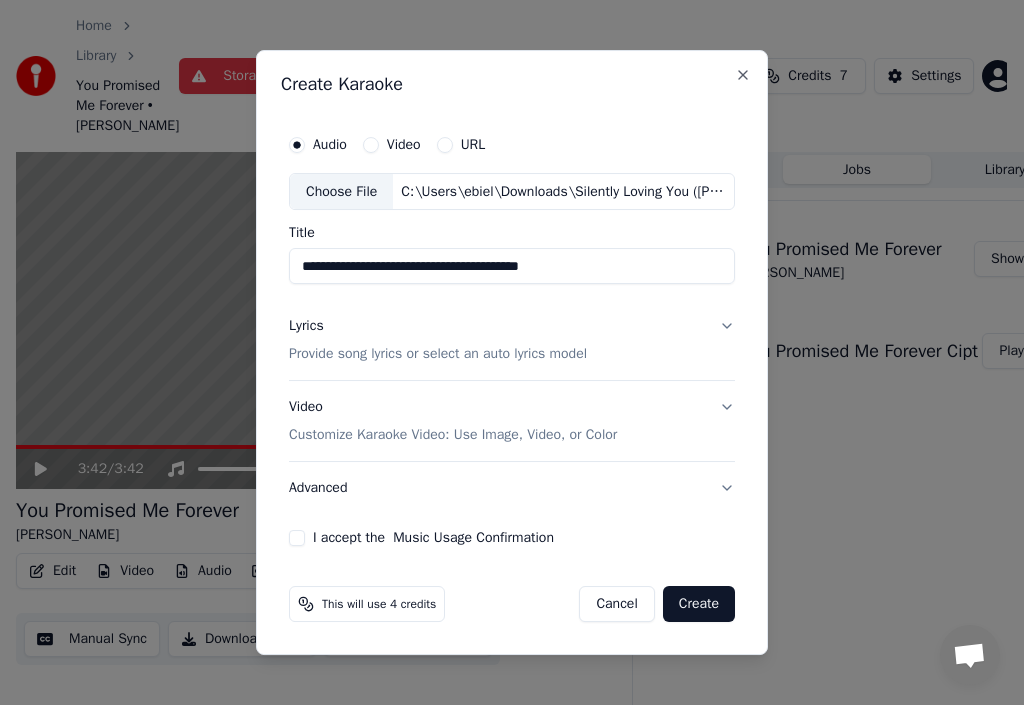 click on "**********" at bounding box center [512, 267] 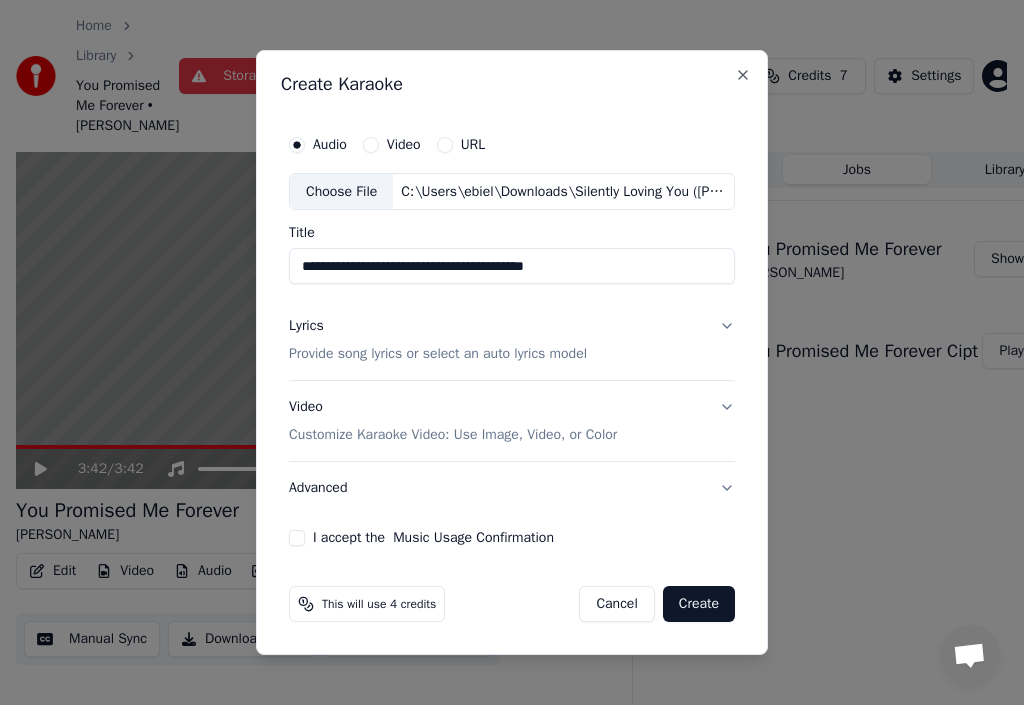 click on "**********" at bounding box center (512, 267) 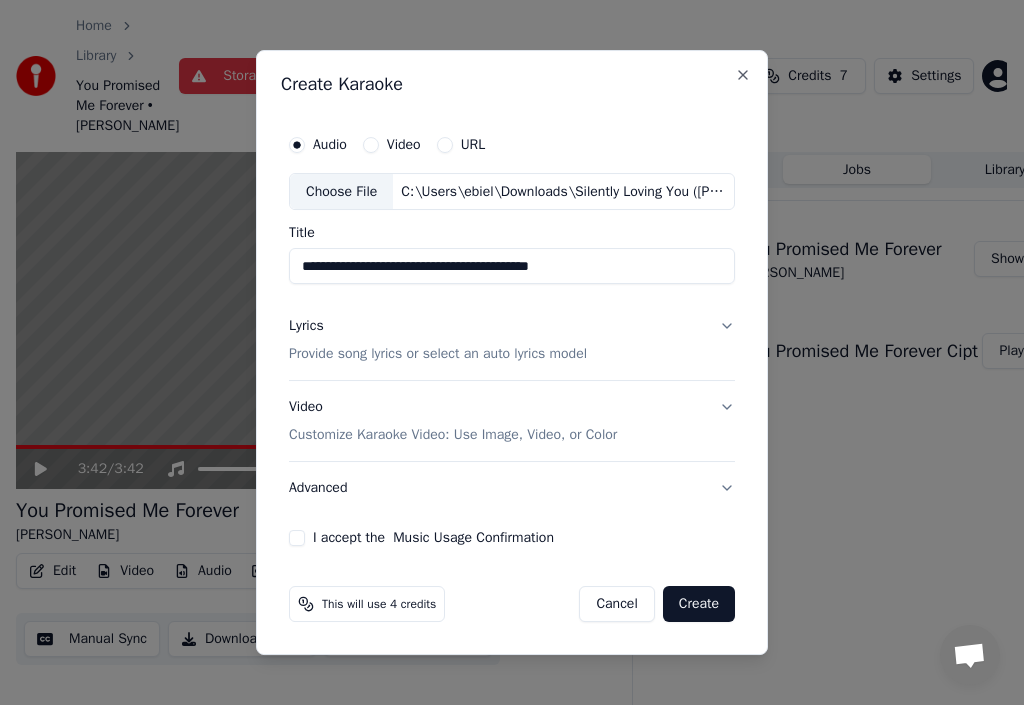 type on "**********" 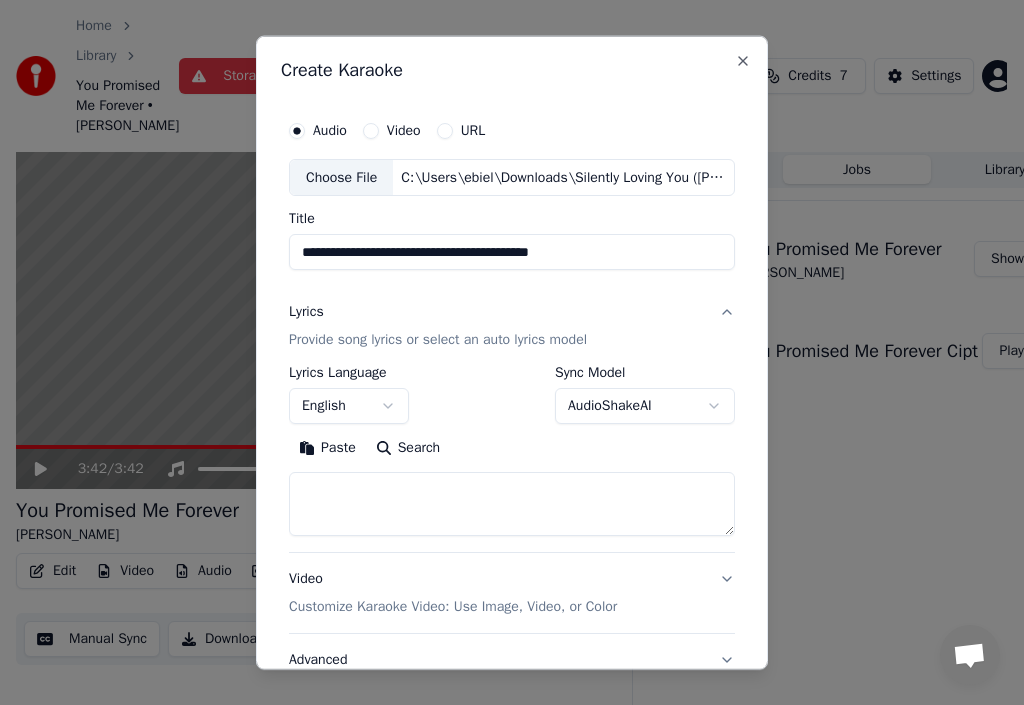 click on "Paste" at bounding box center [327, 448] 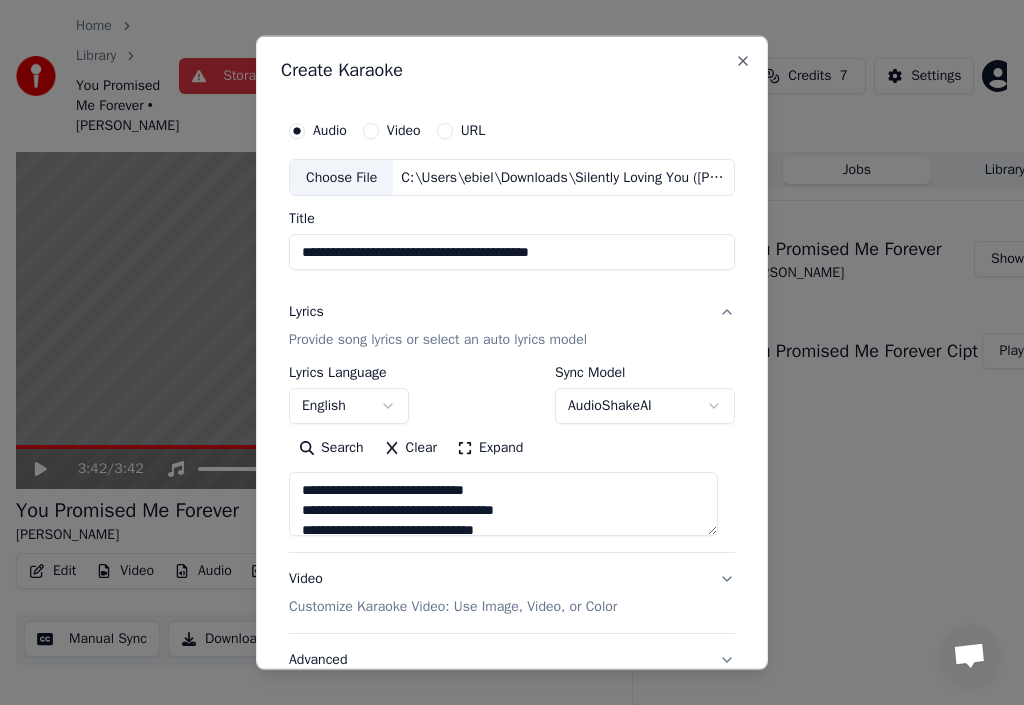 scroll, scrollTop: 100, scrollLeft: 0, axis: vertical 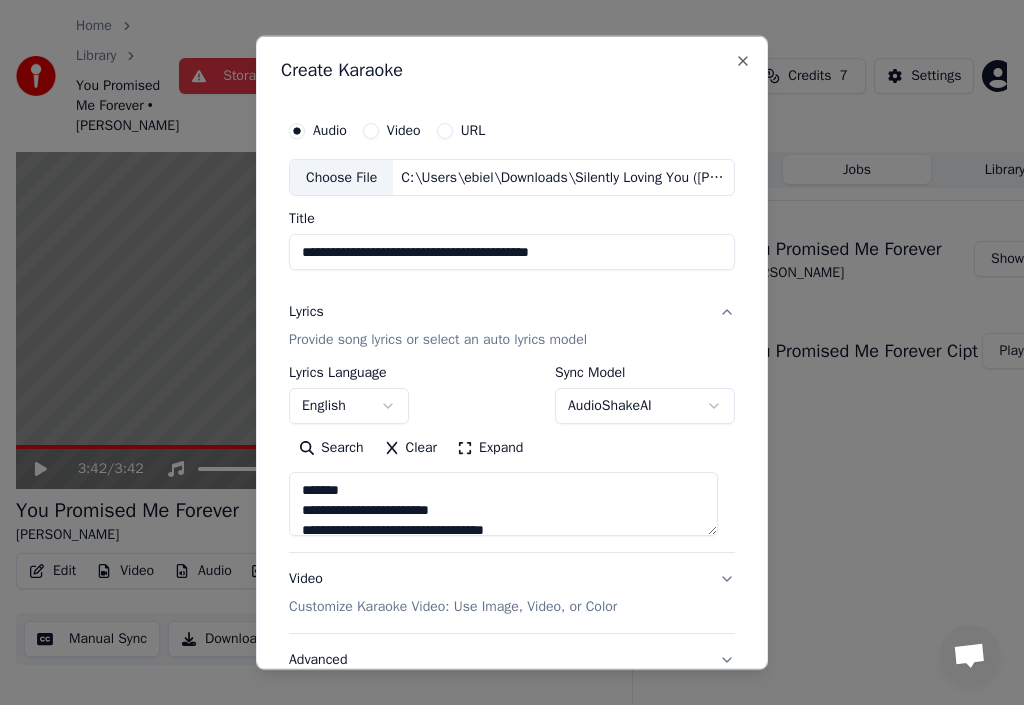 click on "**********" at bounding box center (503, 504) 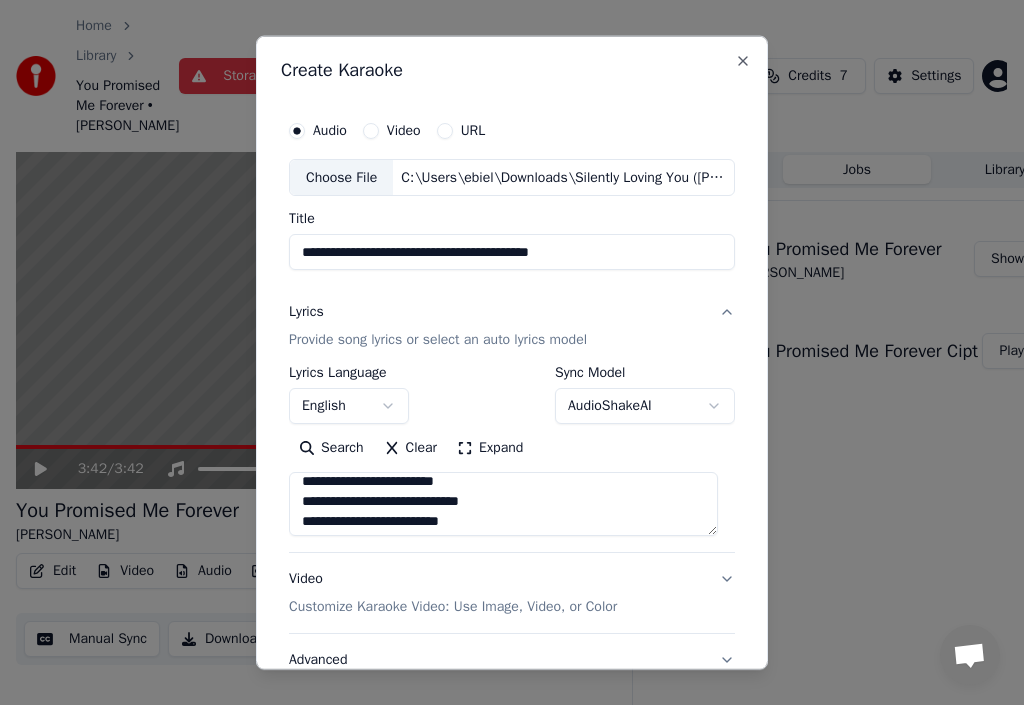 scroll, scrollTop: 394, scrollLeft: 0, axis: vertical 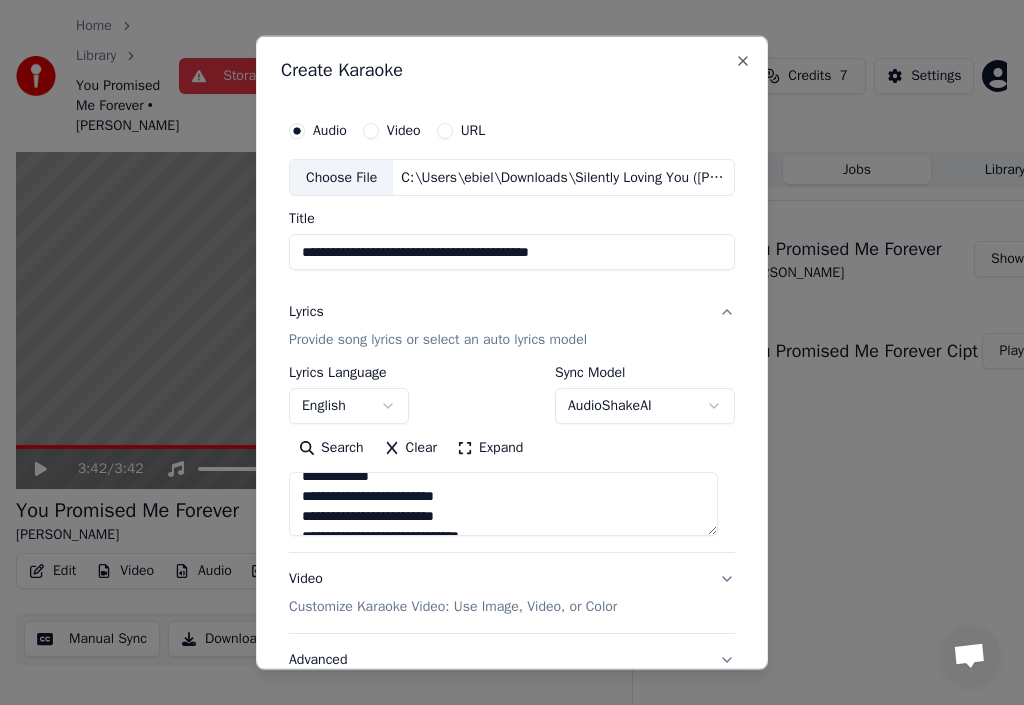 click on "**********" at bounding box center [503, 504] 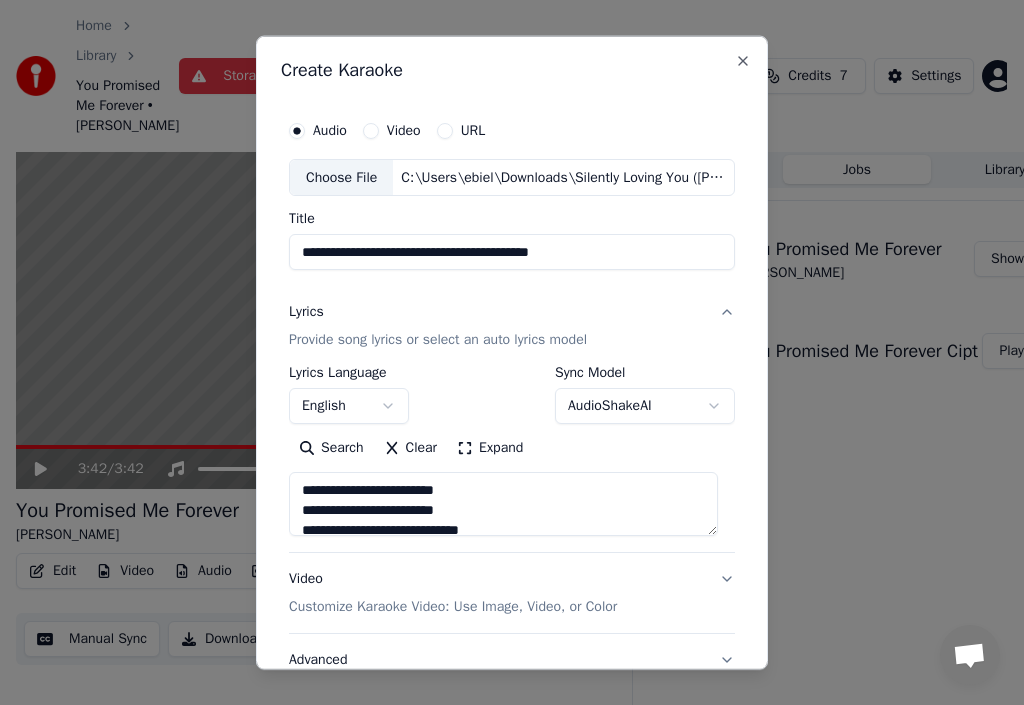 scroll, scrollTop: 494, scrollLeft: 0, axis: vertical 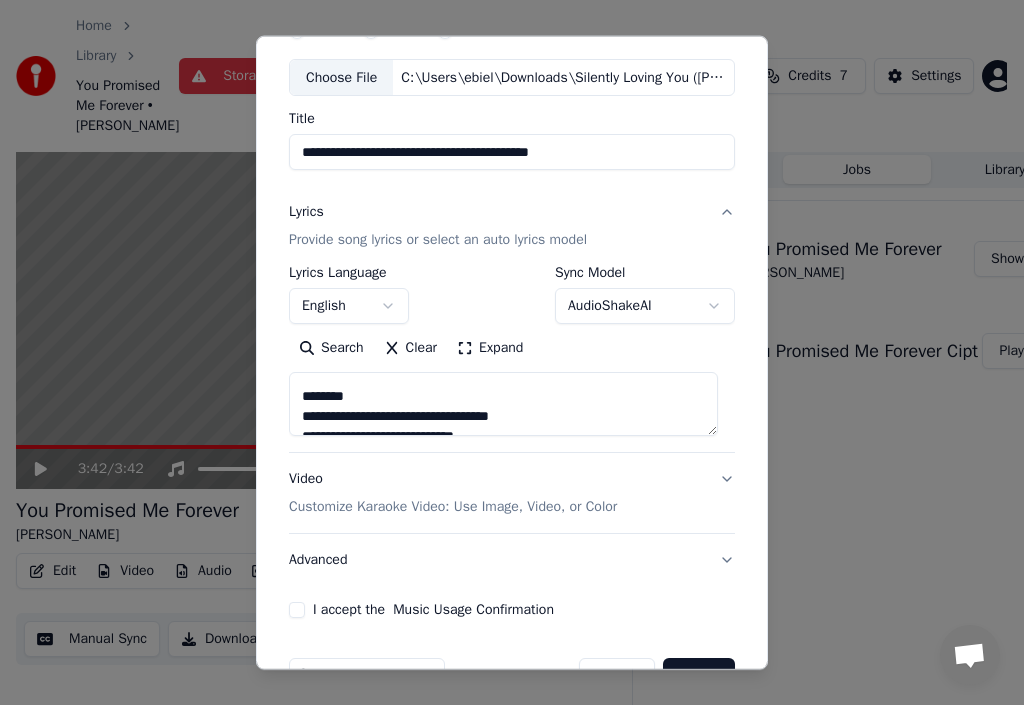 click on "**********" at bounding box center [503, 404] 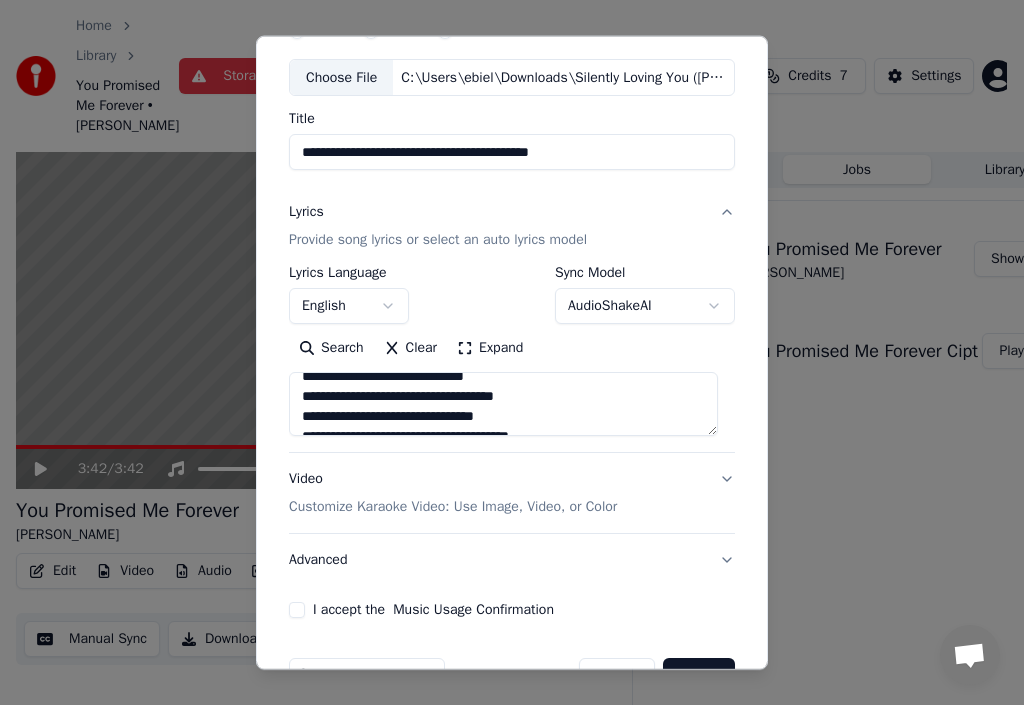 scroll, scrollTop: 0, scrollLeft: 0, axis: both 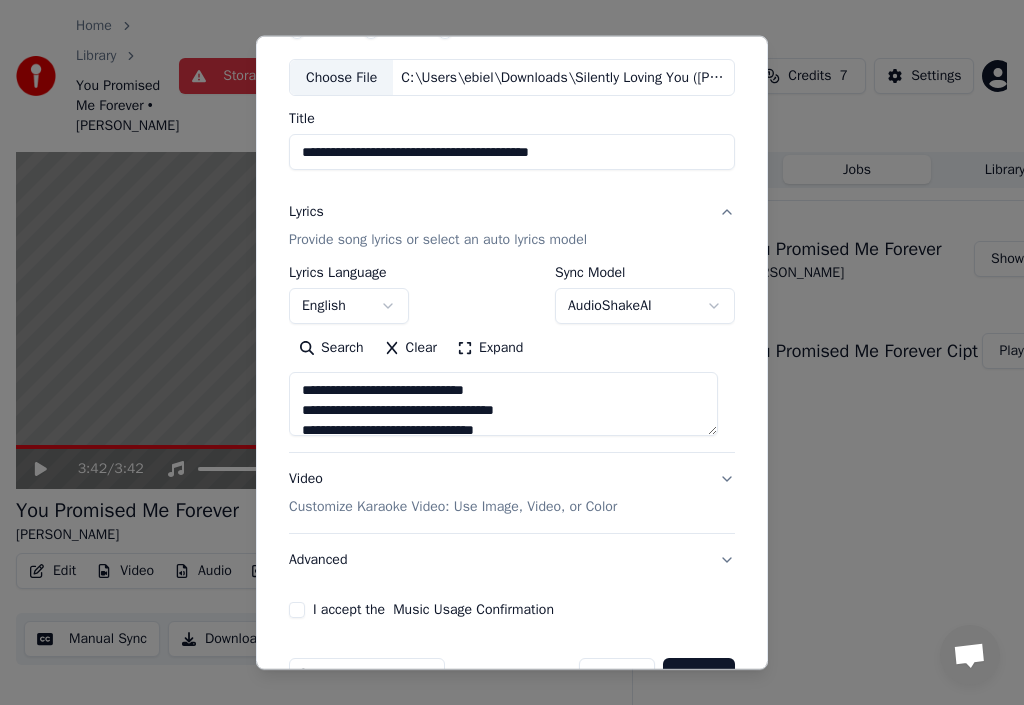 type on "**********" 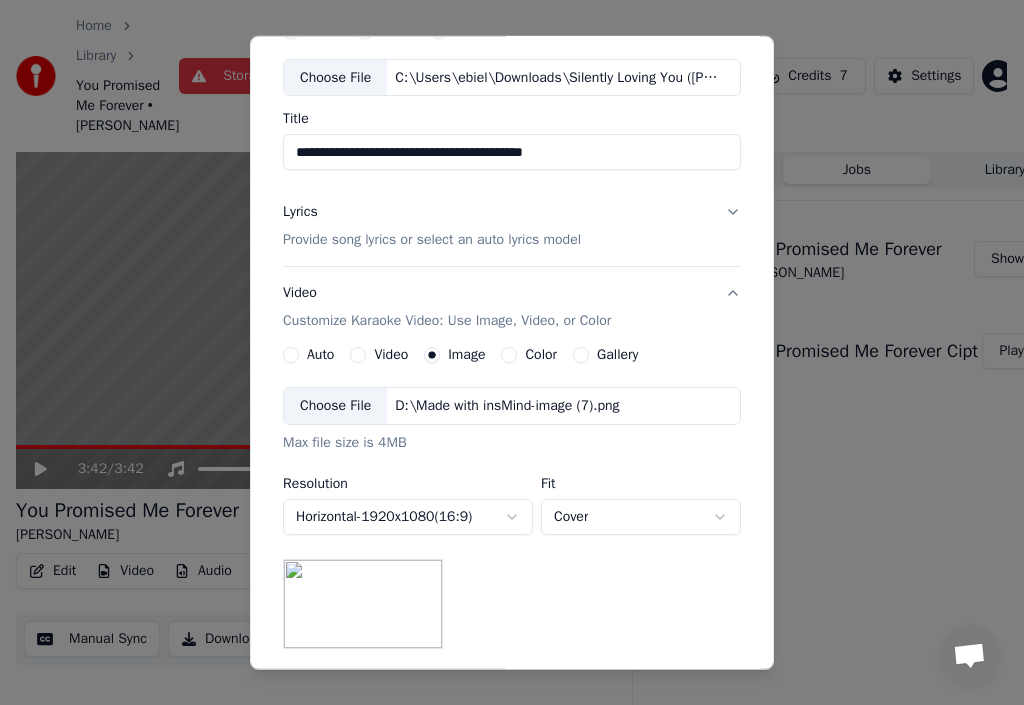 click on "Choose File" at bounding box center [335, 406] 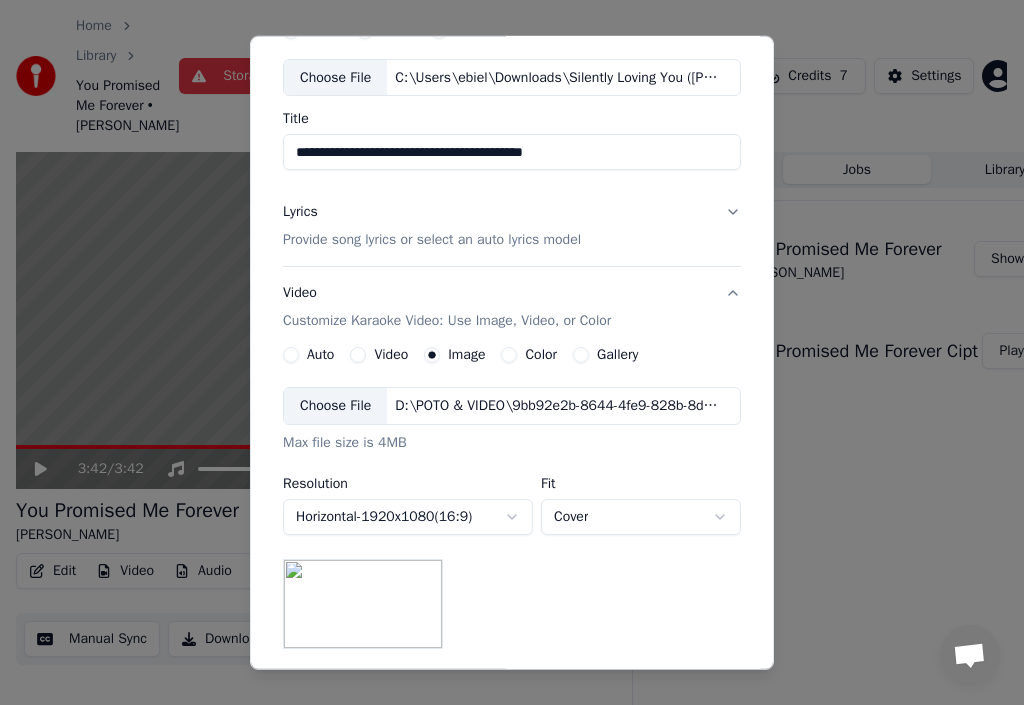 click on "Choose File" at bounding box center (335, 406) 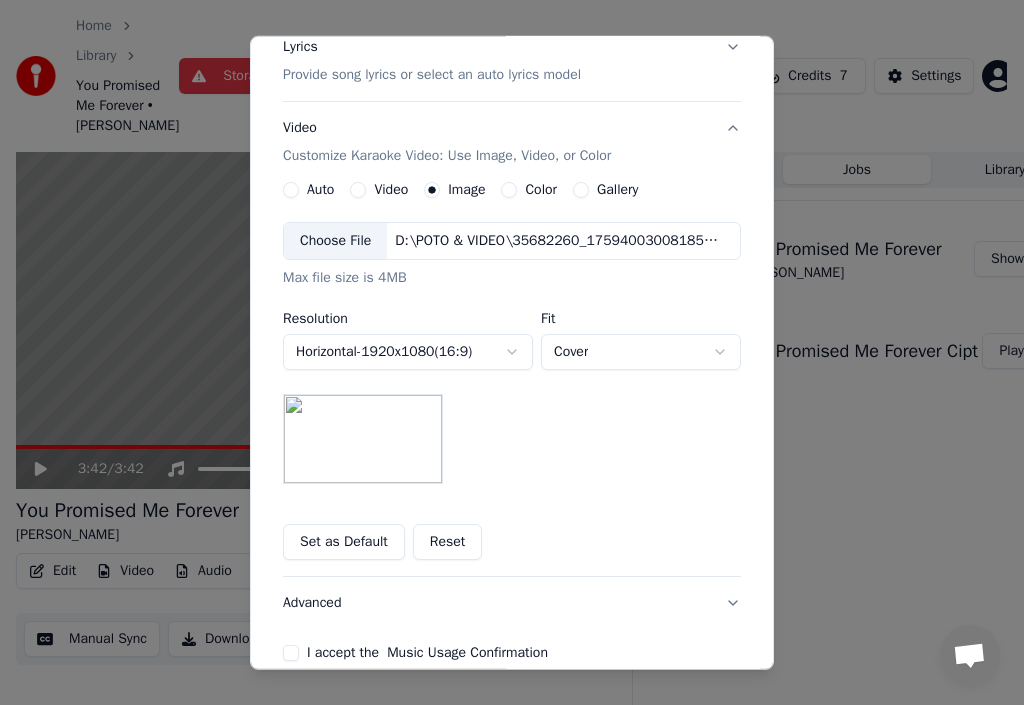 scroll, scrollTop: 300, scrollLeft: 0, axis: vertical 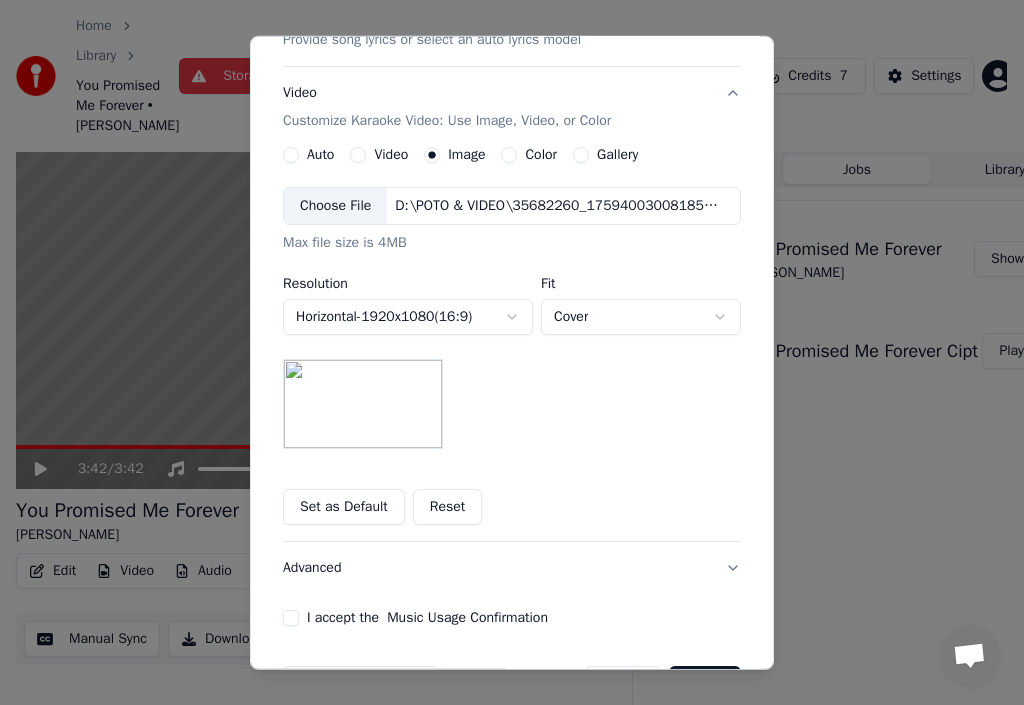 click on "**********" at bounding box center (512, 218) 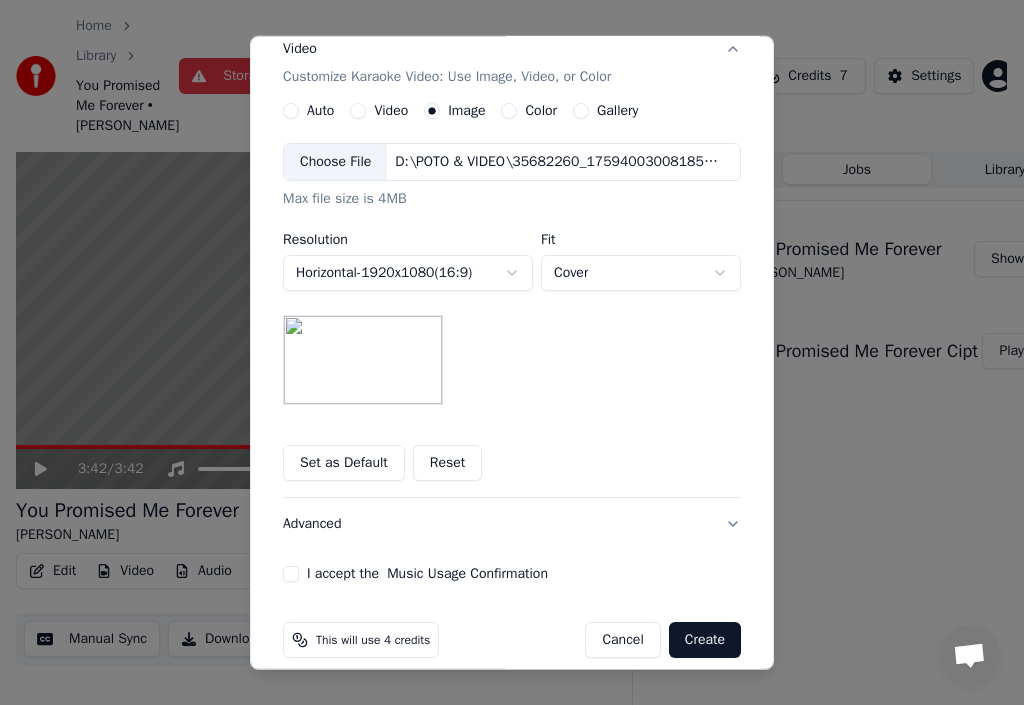 scroll, scrollTop: 365, scrollLeft: 0, axis: vertical 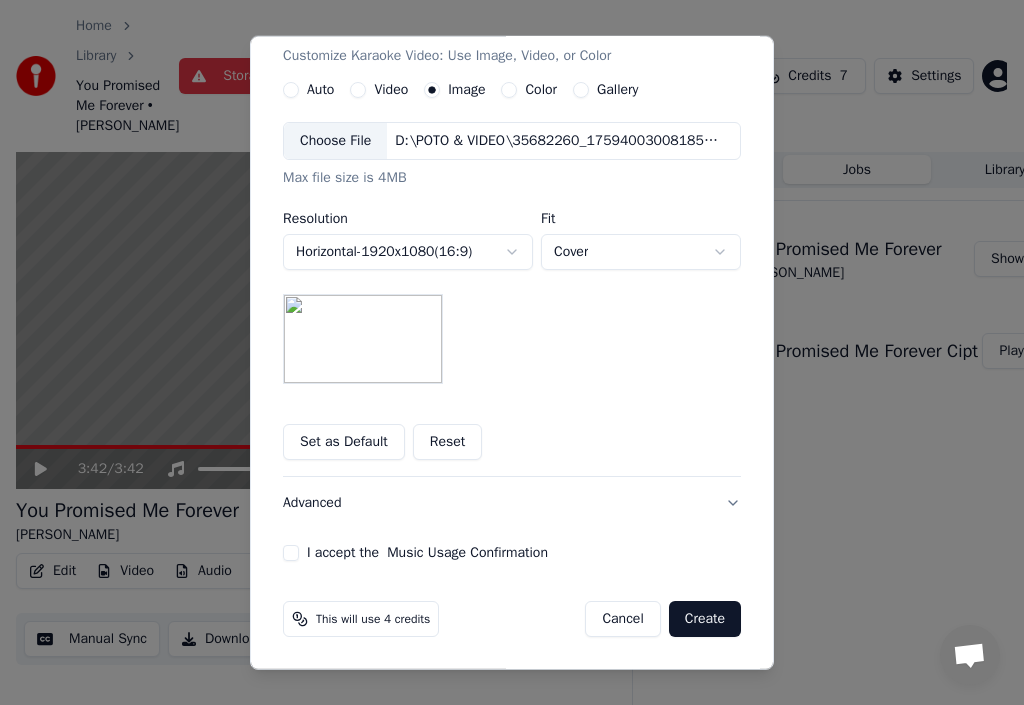 click on "I accept the   Music Usage Confirmation" at bounding box center [291, 553] 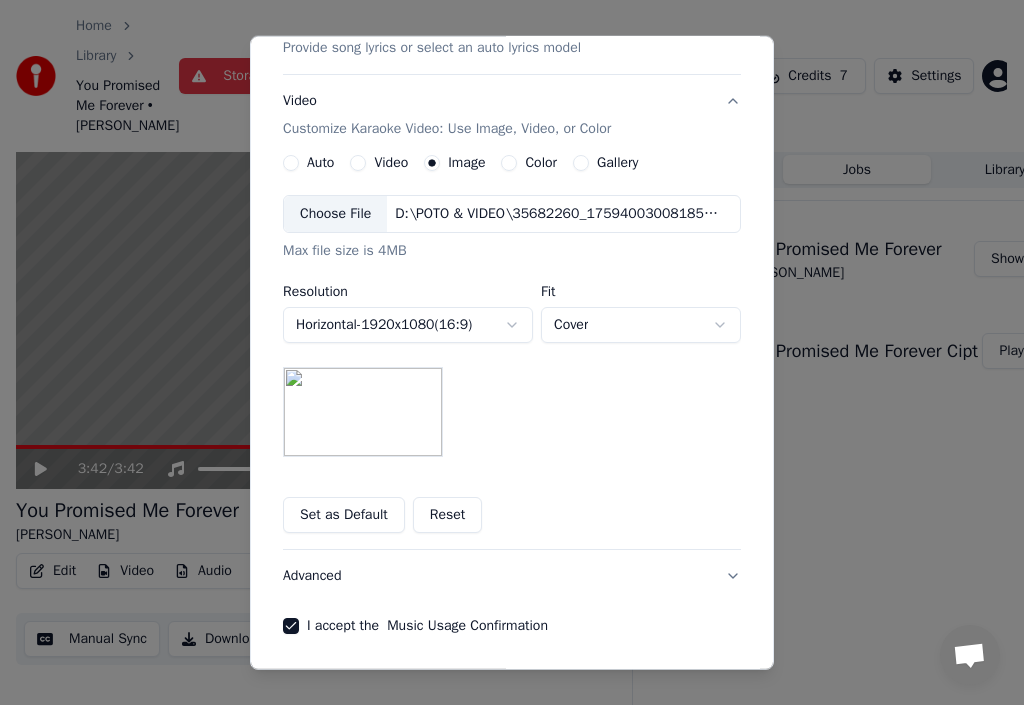 scroll, scrollTop: 265, scrollLeft: 0, axis: vertical 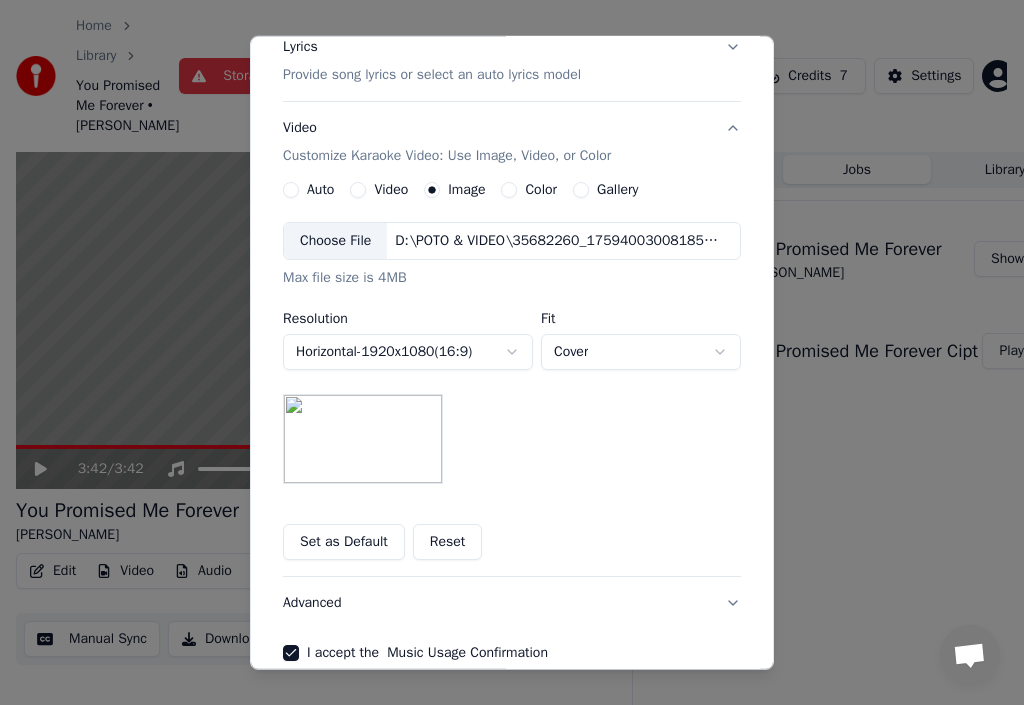 click on "Choose File" at bounding box center (335, 241) 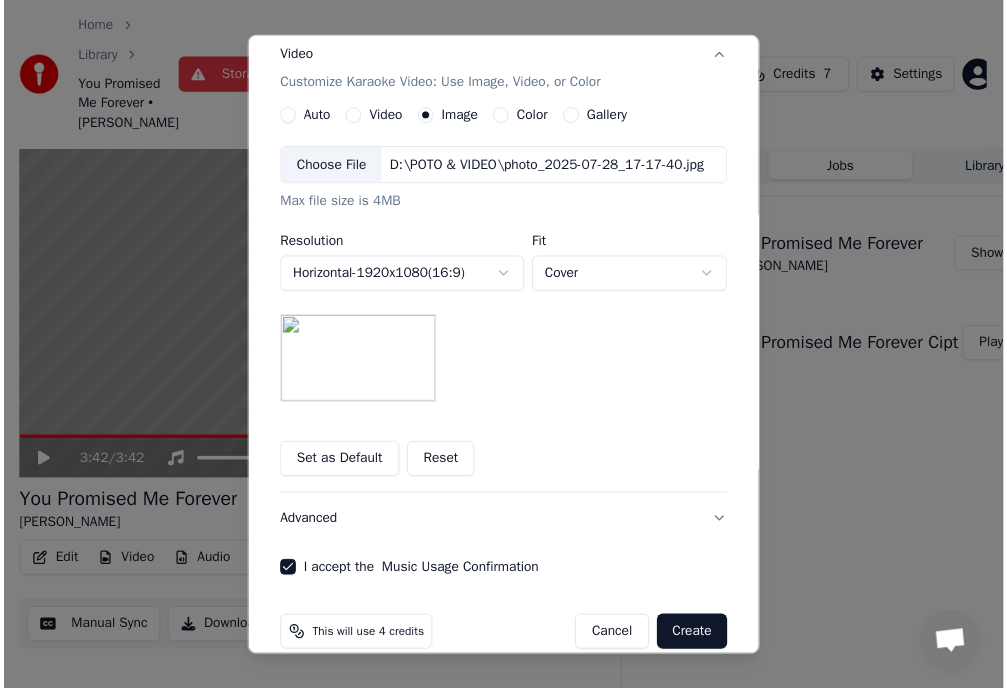scroll, scrollTop: 365, scrollLeft: 0, axis: vertical 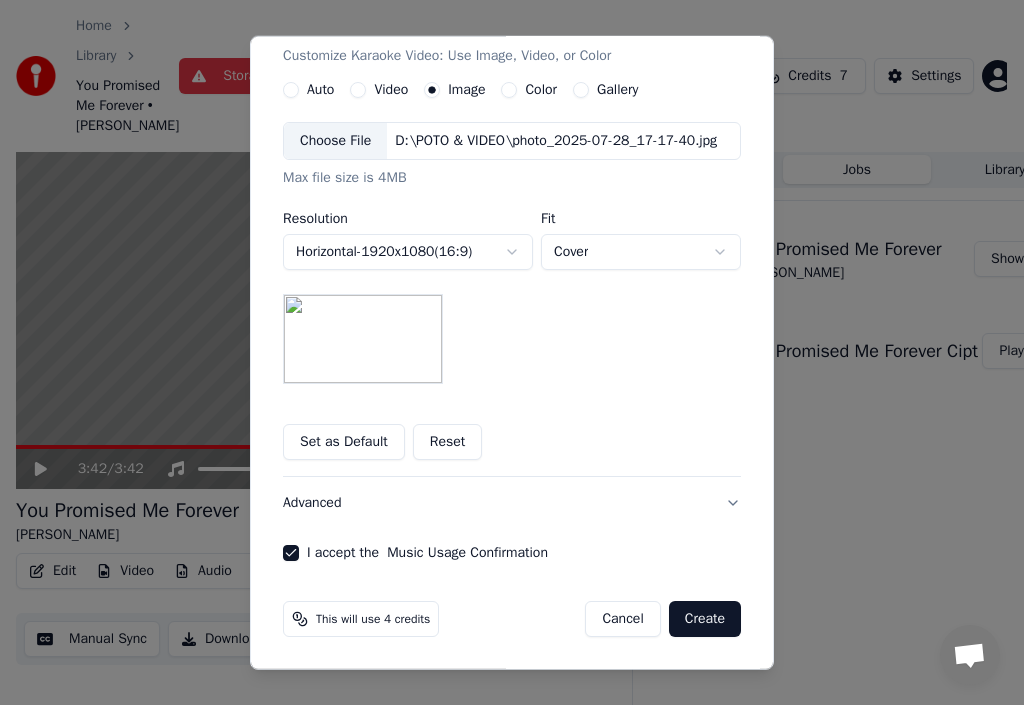 click on "Create" at bounding box center (705, 619) 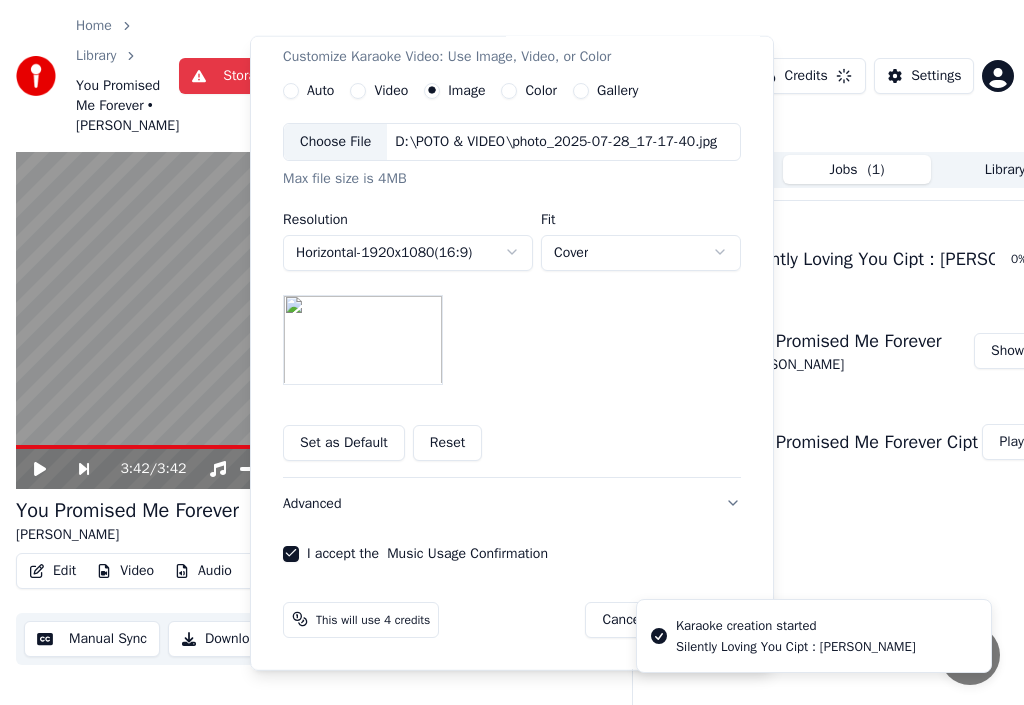 type 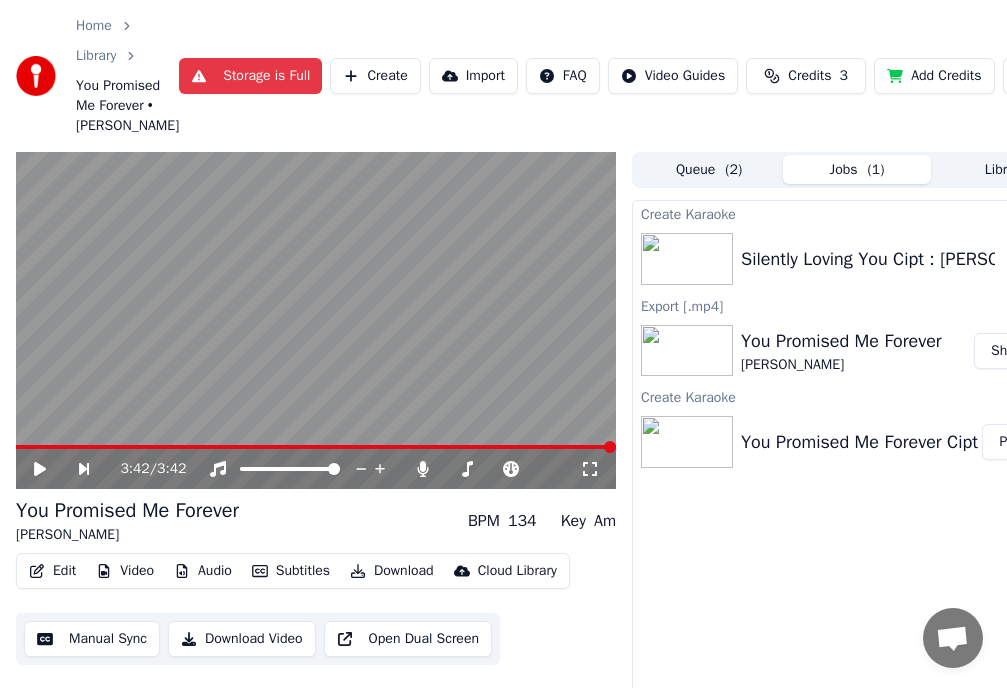 click 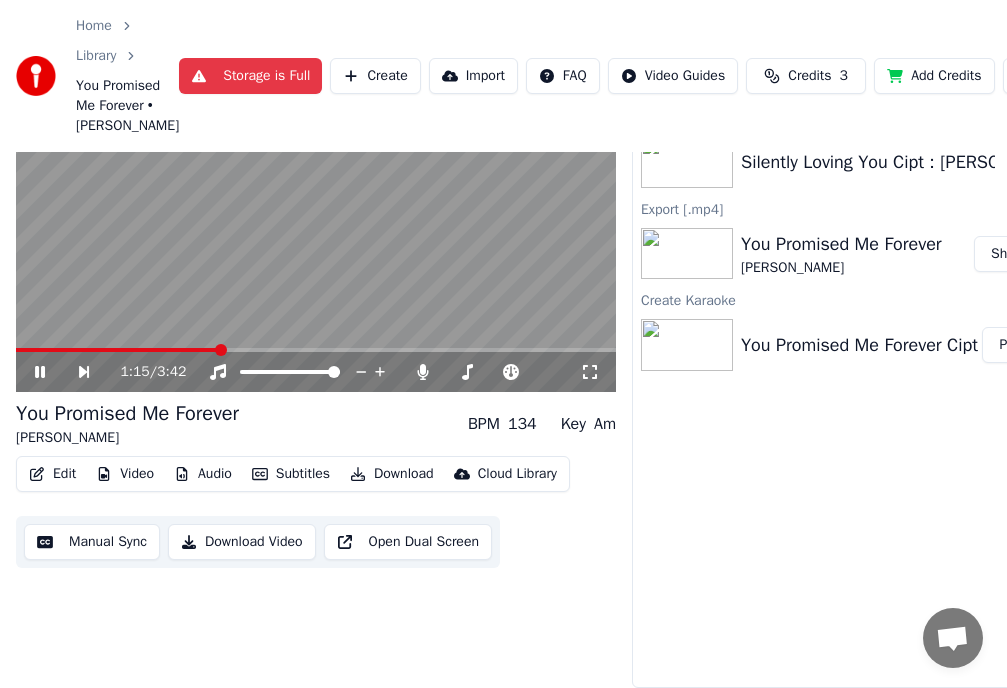 scroll, scrollTop: 191, scrollLeft: 0, axis: vertical 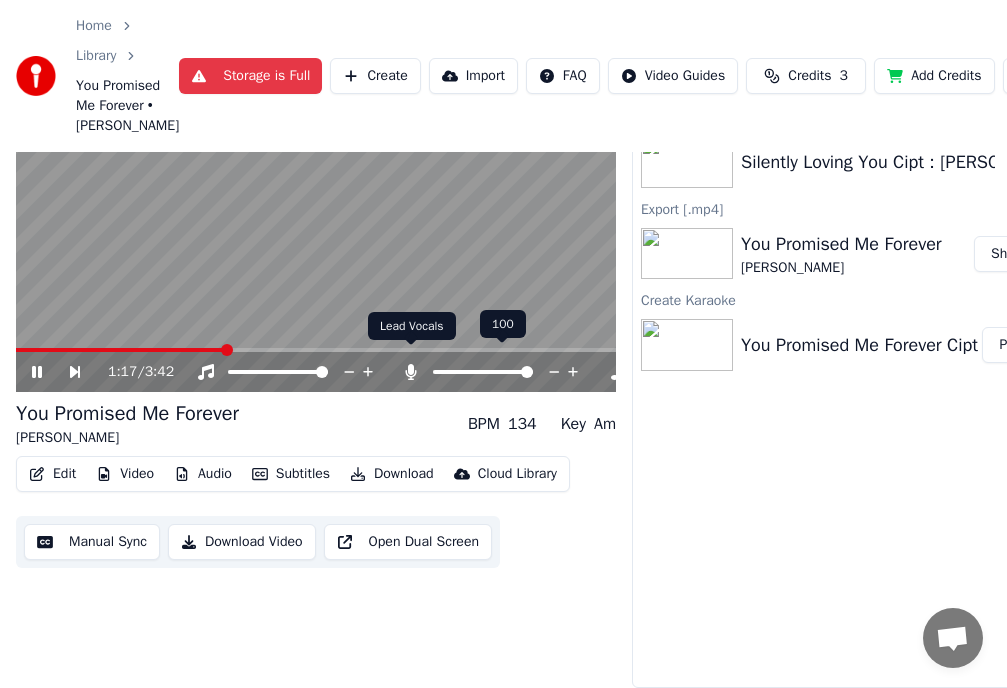 click 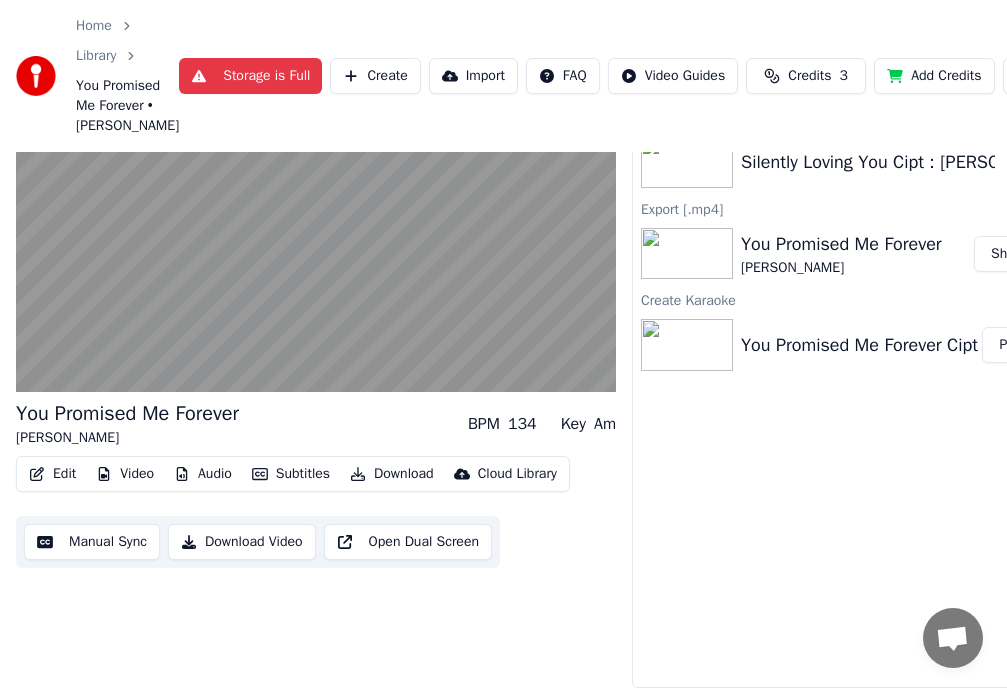 click on "Download Video" at bounding box center [242, 542] 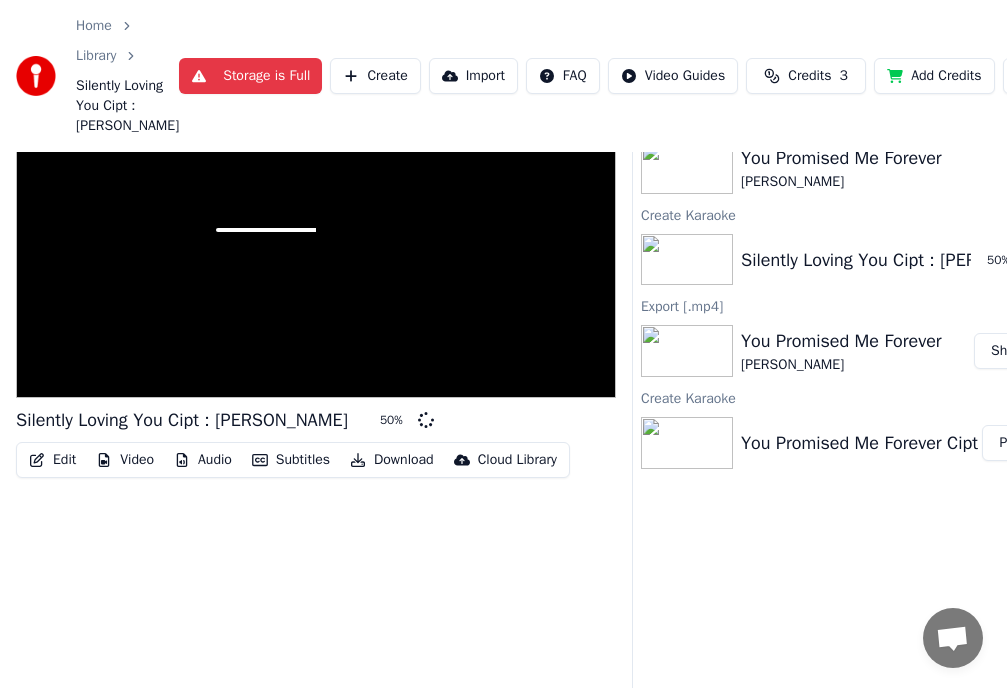 scroll, scrollTop: 71, scrollLeft: 0, axis: vertical 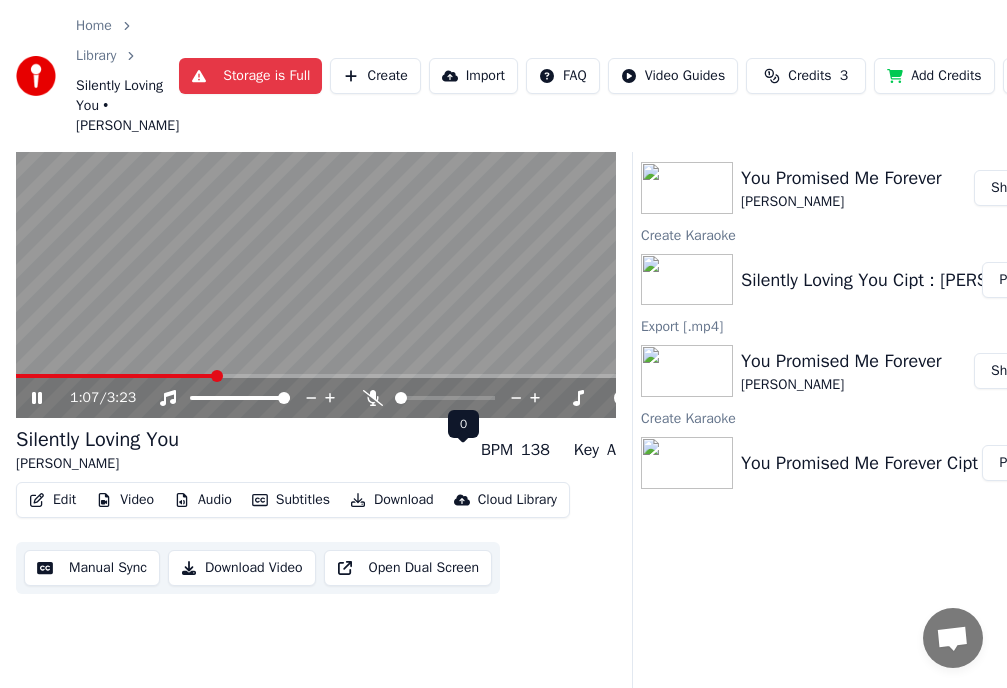 click 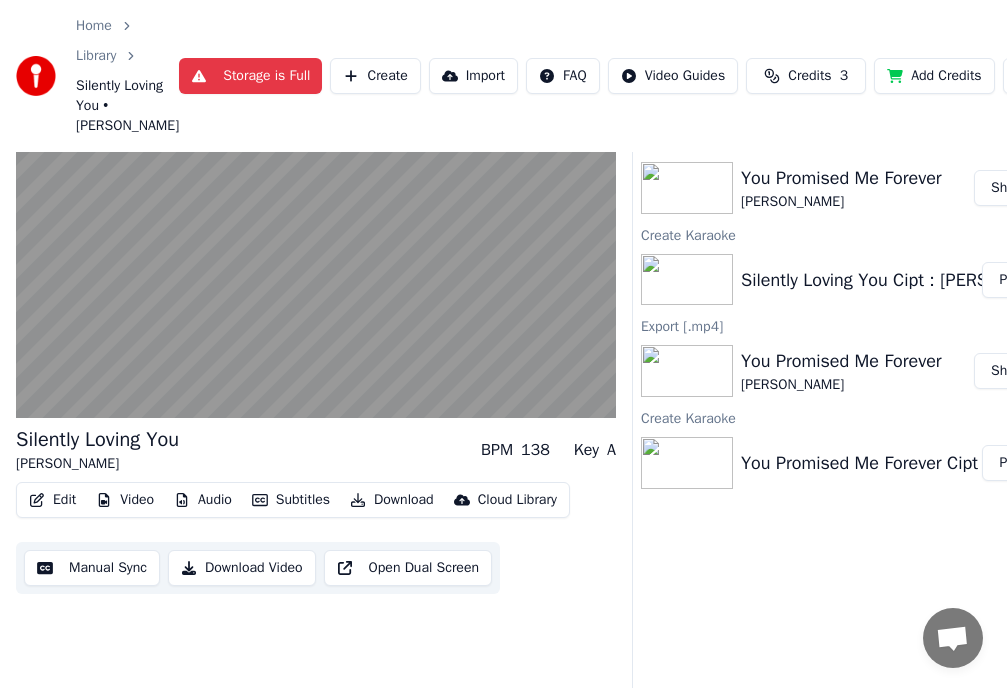 click on "Download Video" at bounding box center [242, 568] 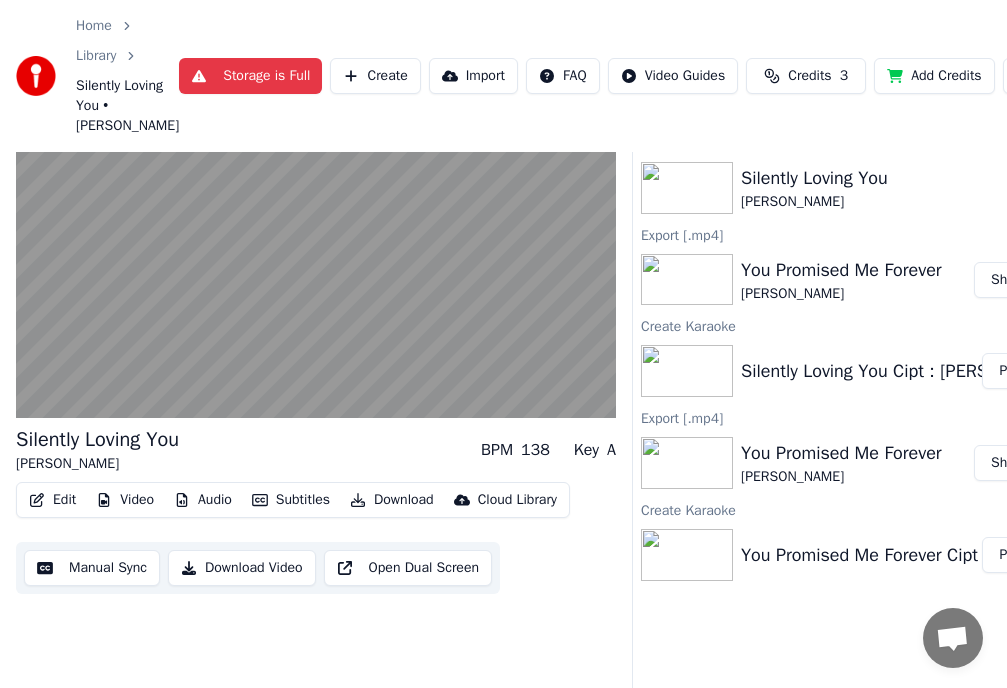 click on "Show" at bounding box center [1007, 280] 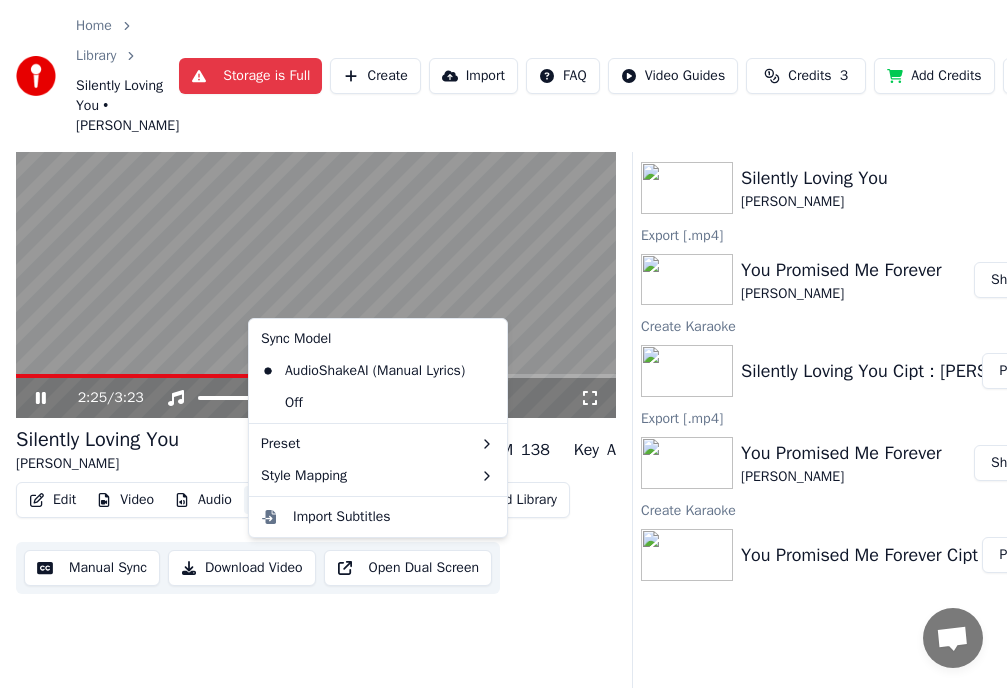 click 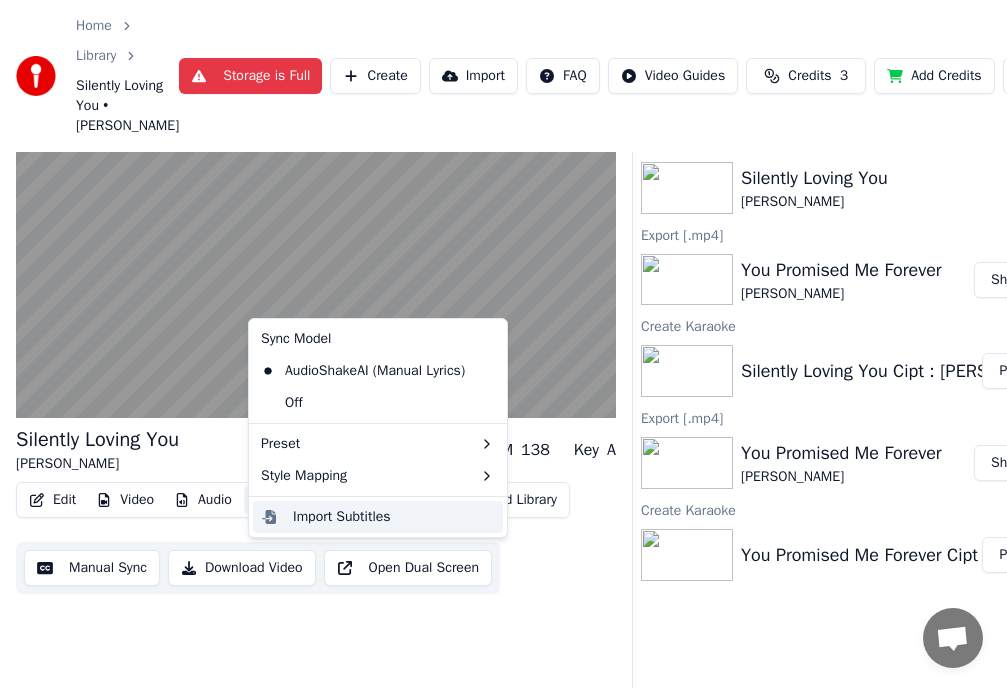 click on "Import Subtitles" at bounding box center (342, 517) 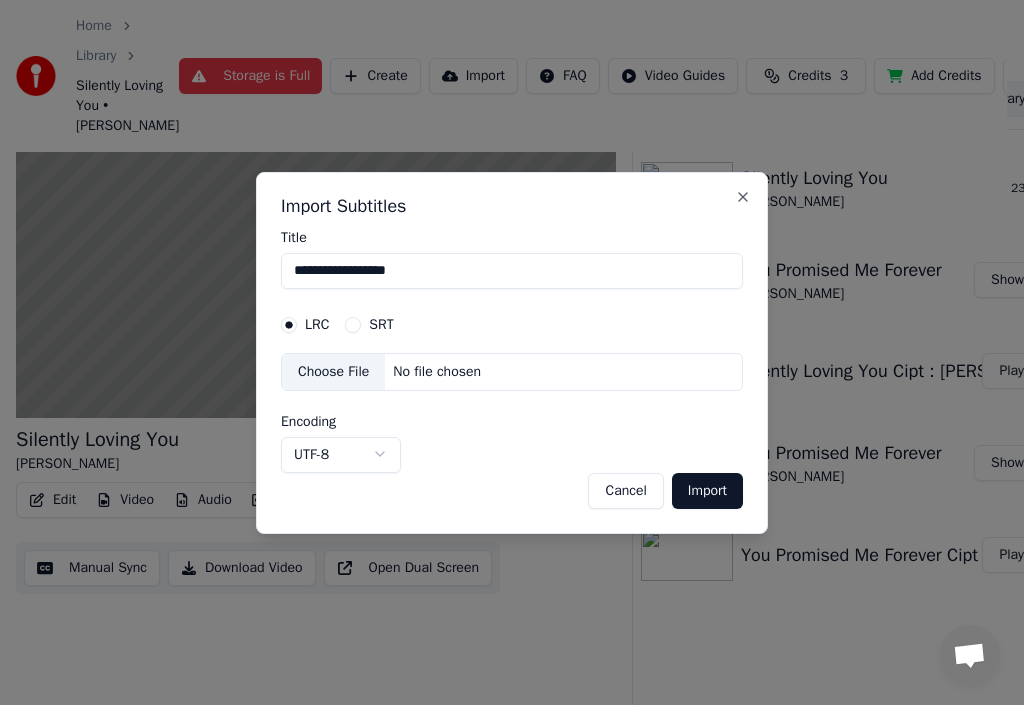click on "Import" at bounding box center (707, 490) 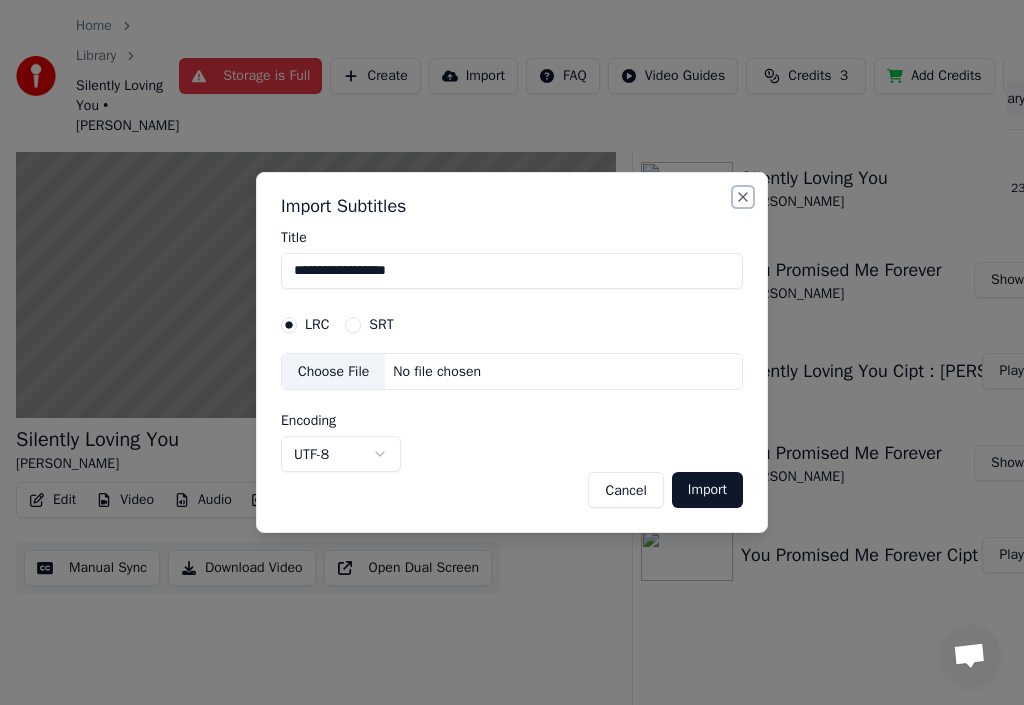 click on "Close" at bounding box center (743, 197) 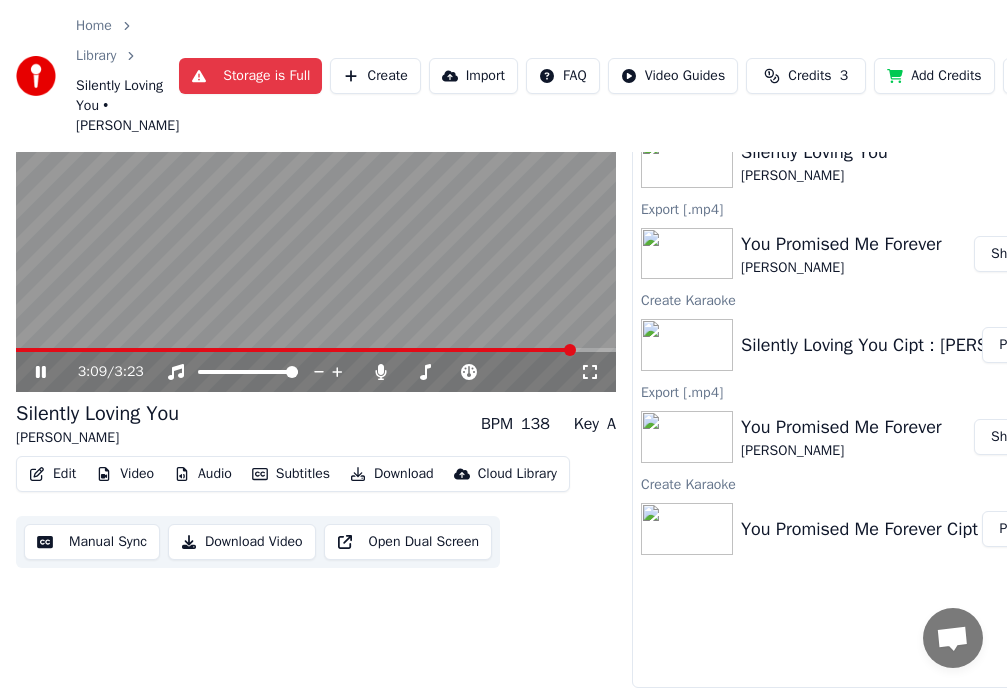 scroll, scrollTop: 71, scrollLeft: 0, axis: vertical 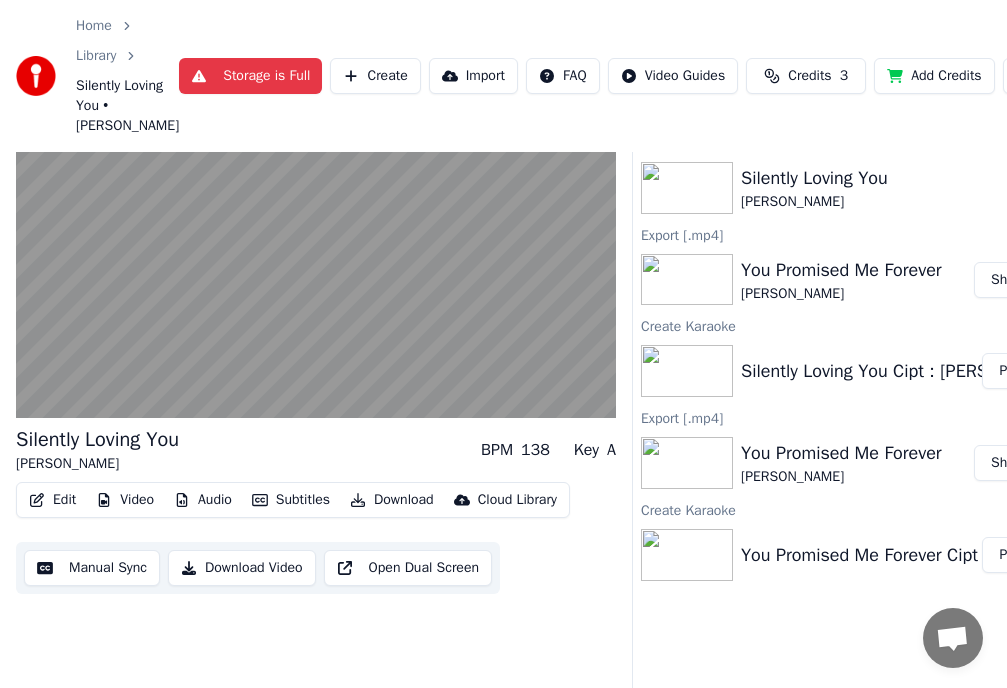 click at bounding box center [687, 280] 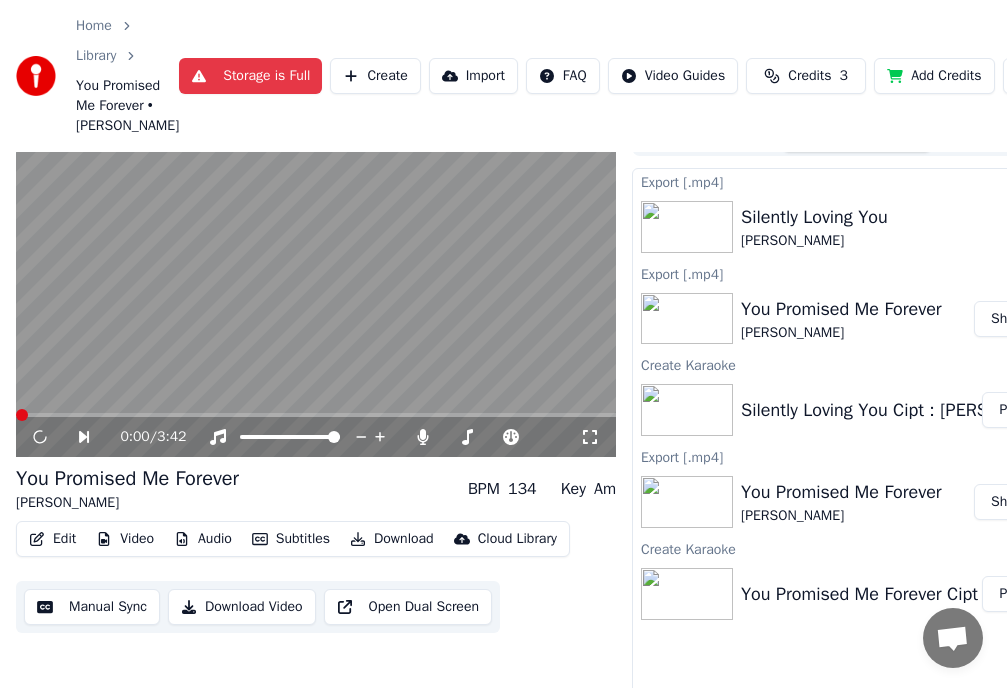 scroll, scrollTop: 0, scrollLeft: 0, axis: both 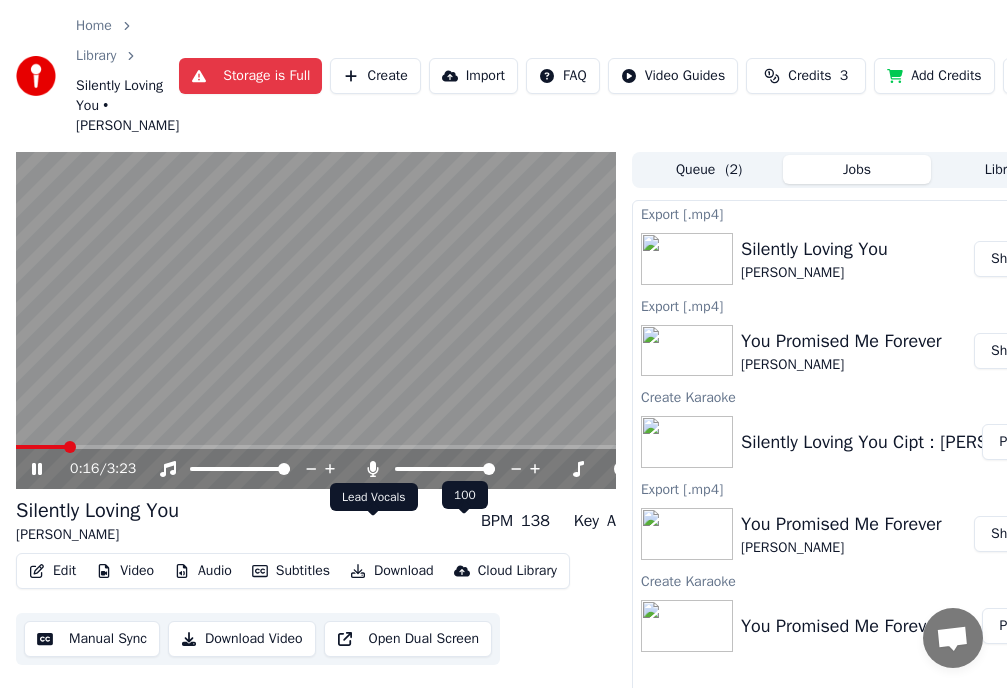 click 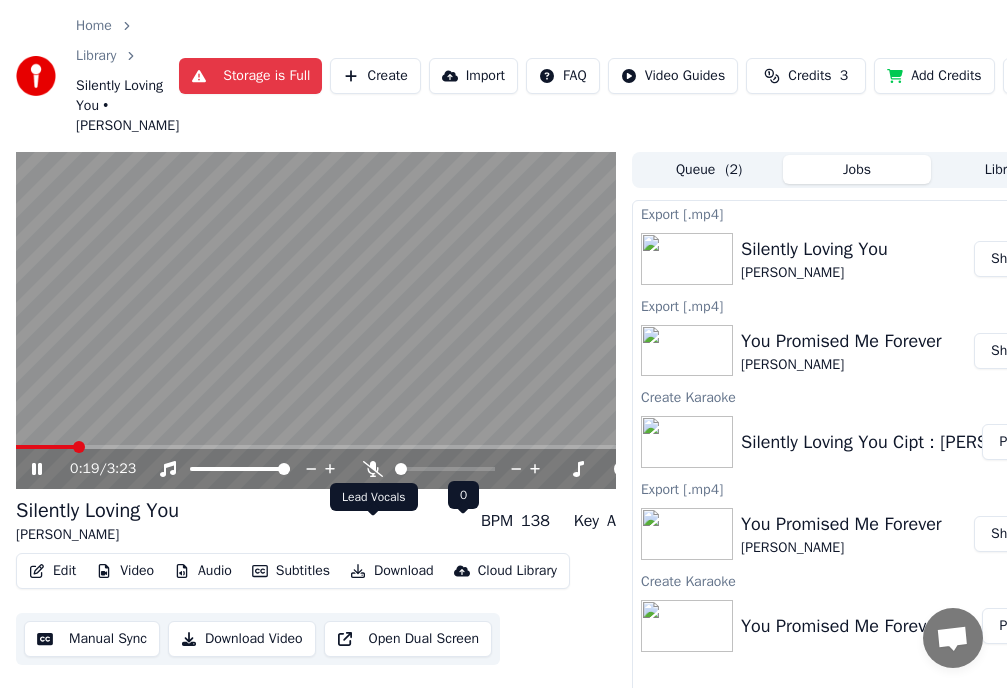 click 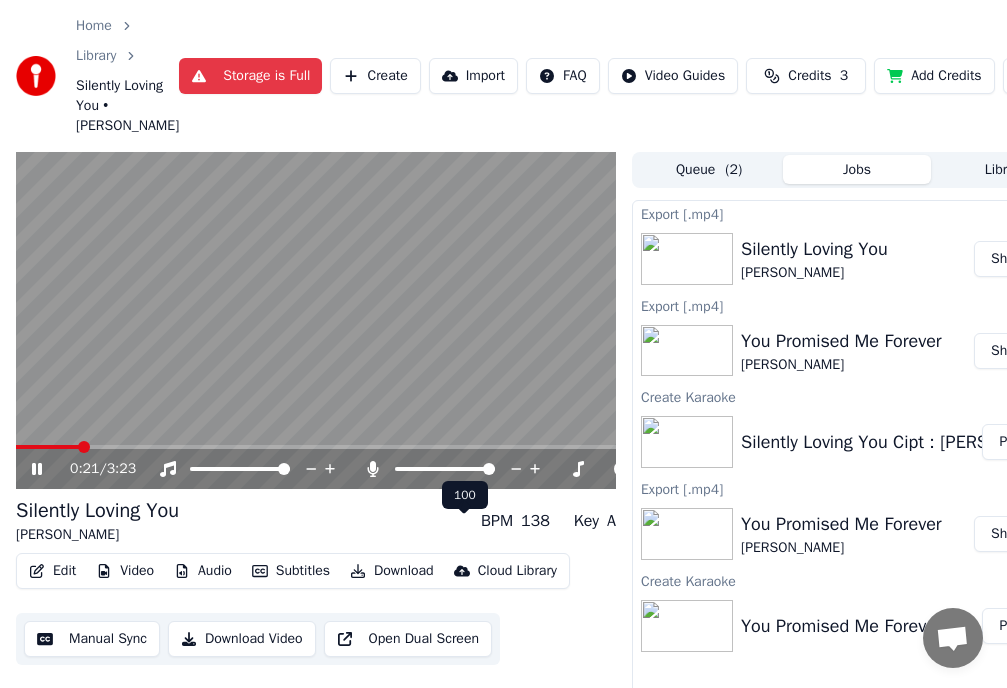 click 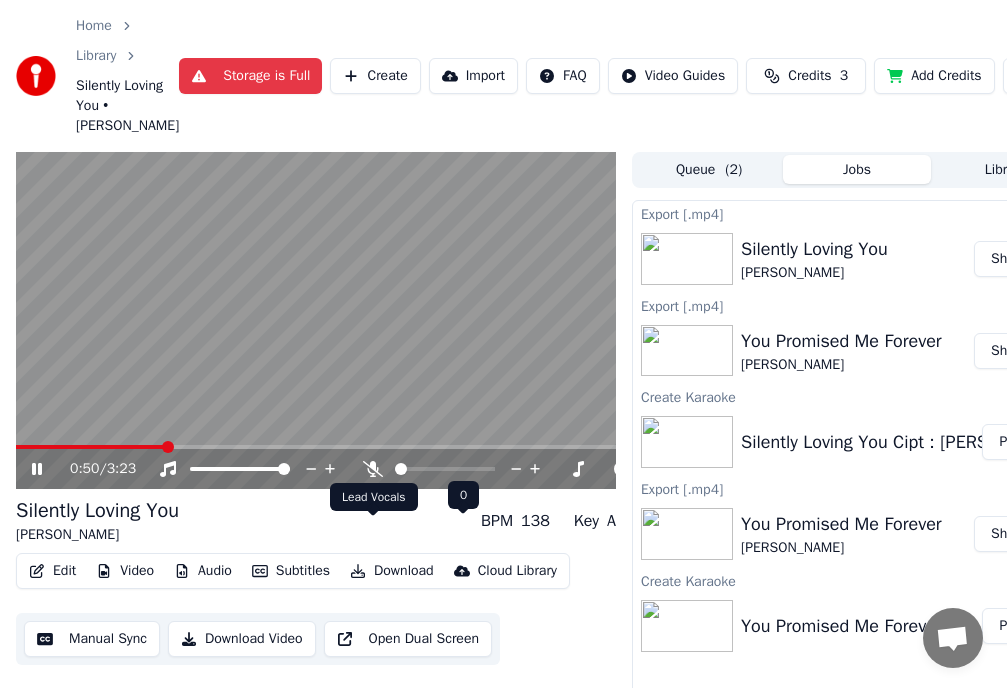 click 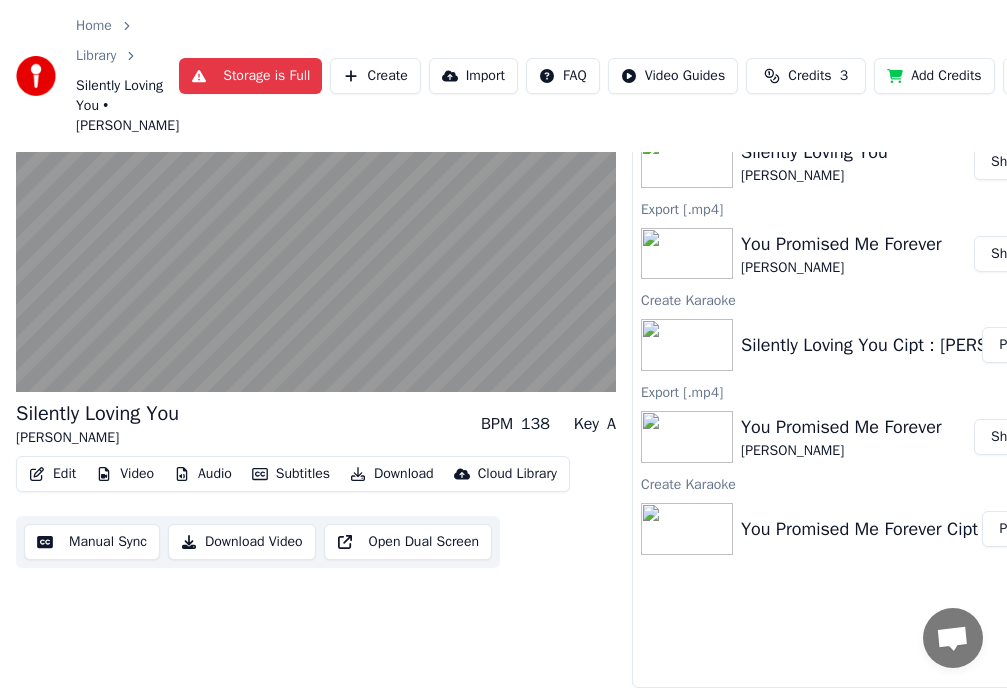 scroll, scrollTop: 171, scrollLeft: 0, axis: vertical 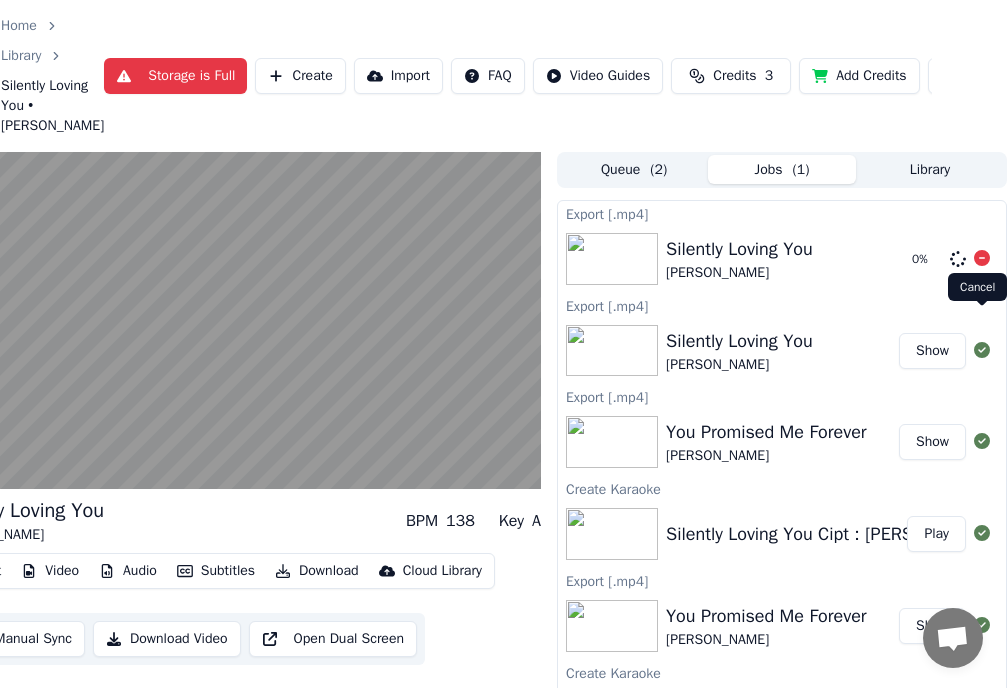 click 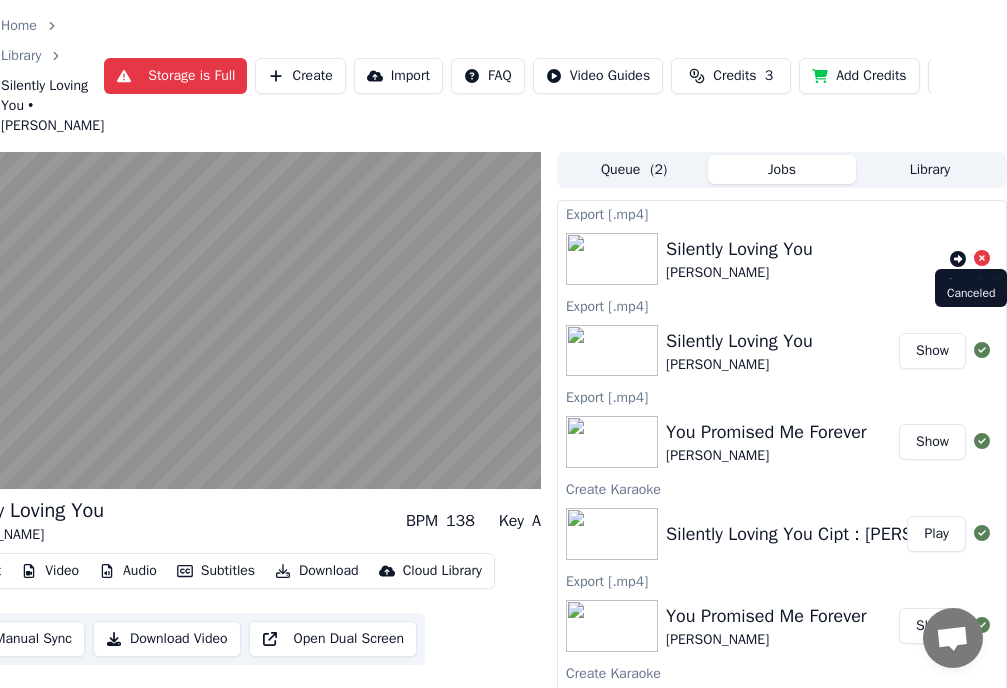 click 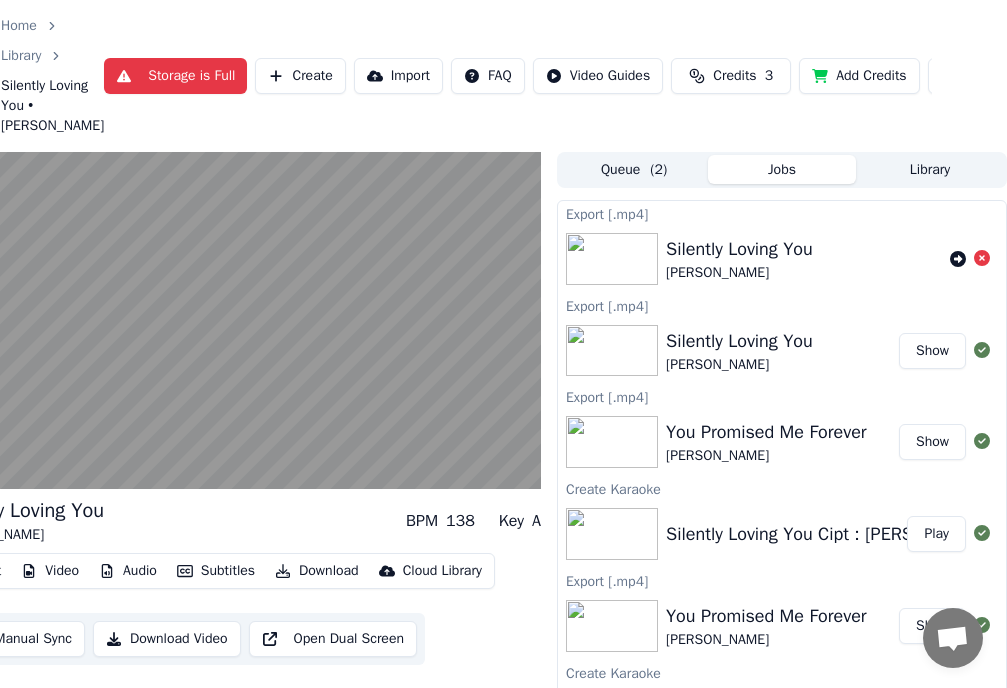 click 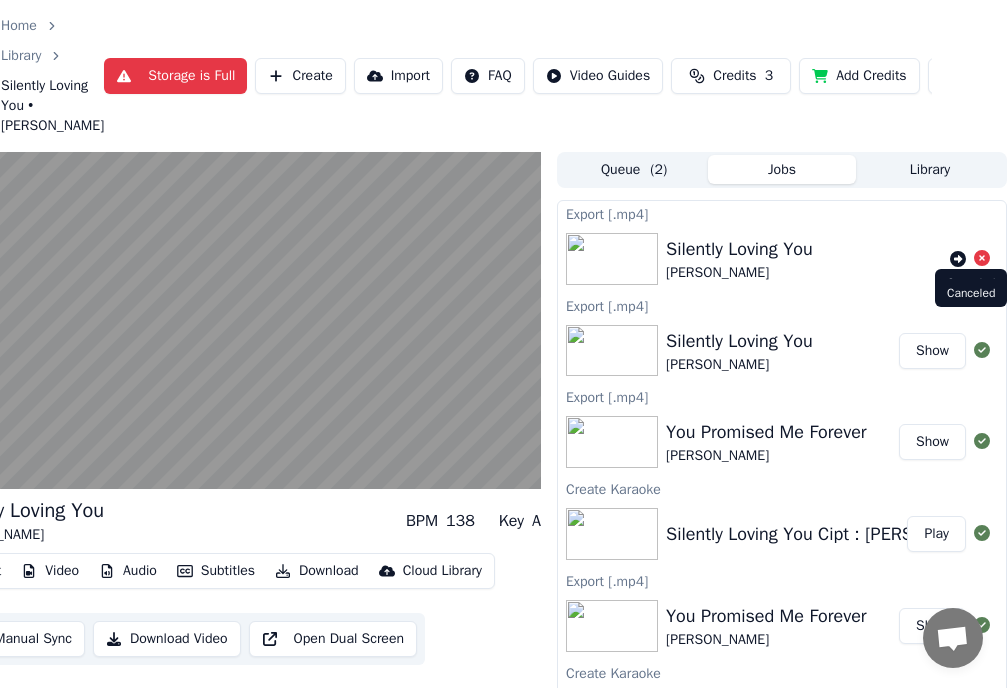 click 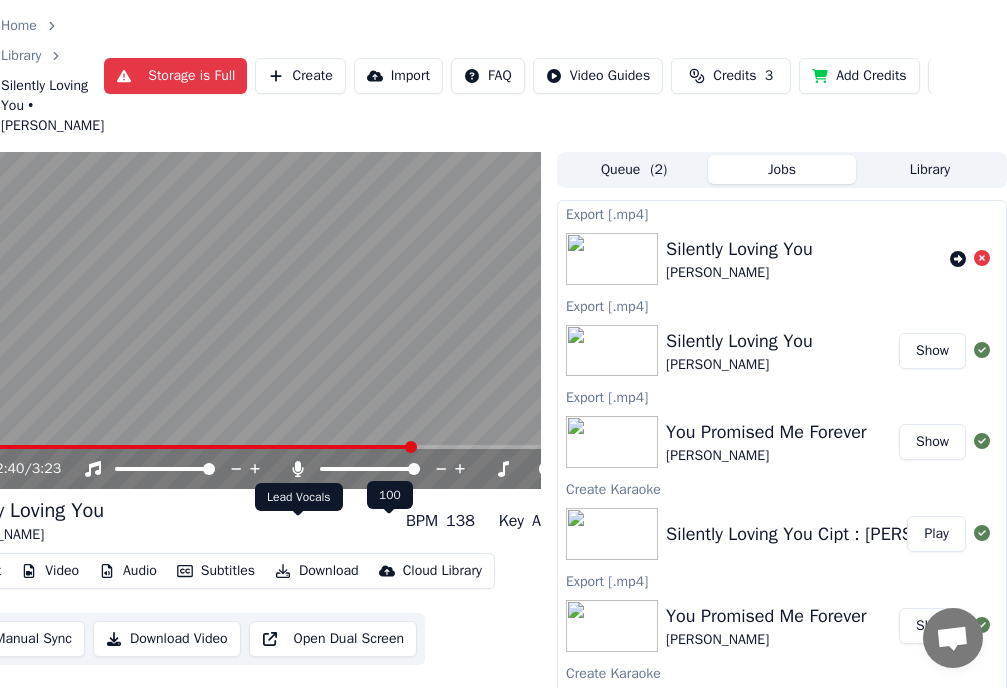 click 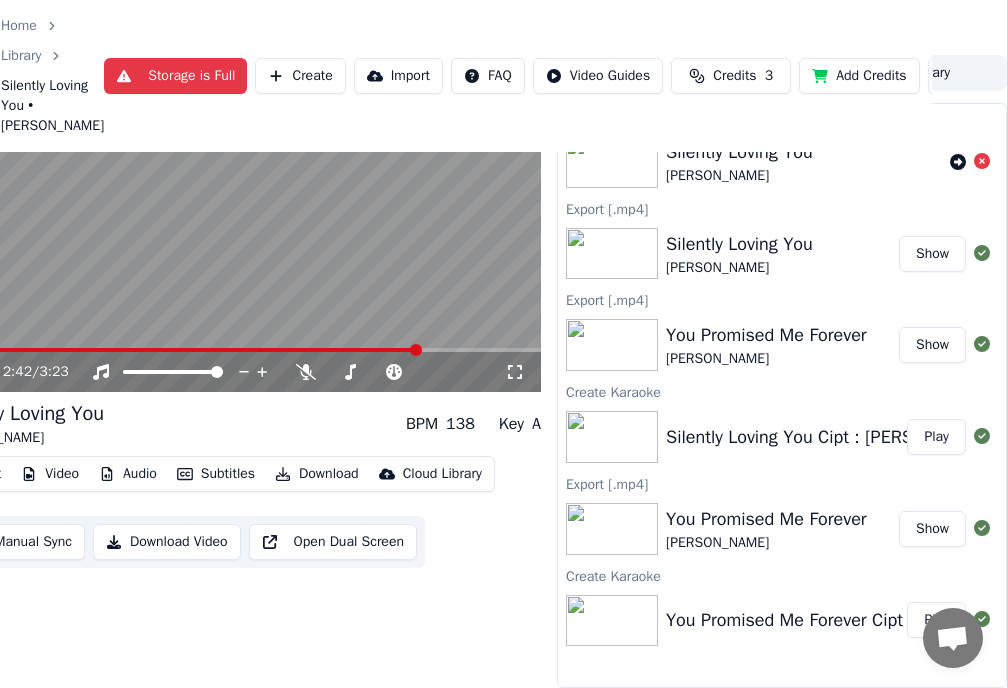 scroll, scrollTop: 171, scrollLeft: 75, axis: both 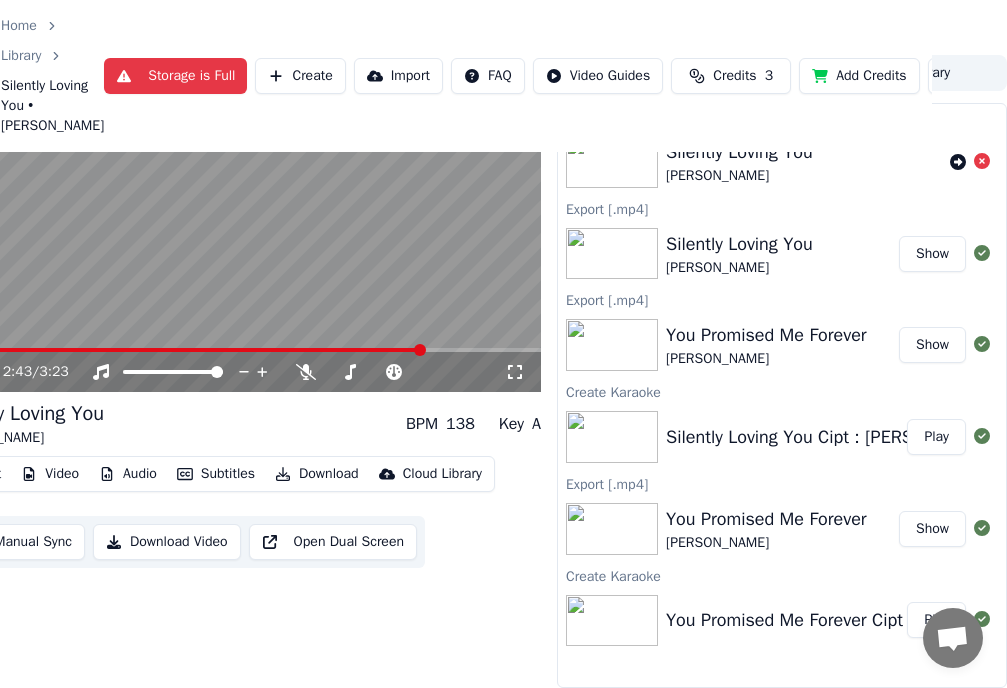 click on "Download Video" at bounding box center (167, 542) 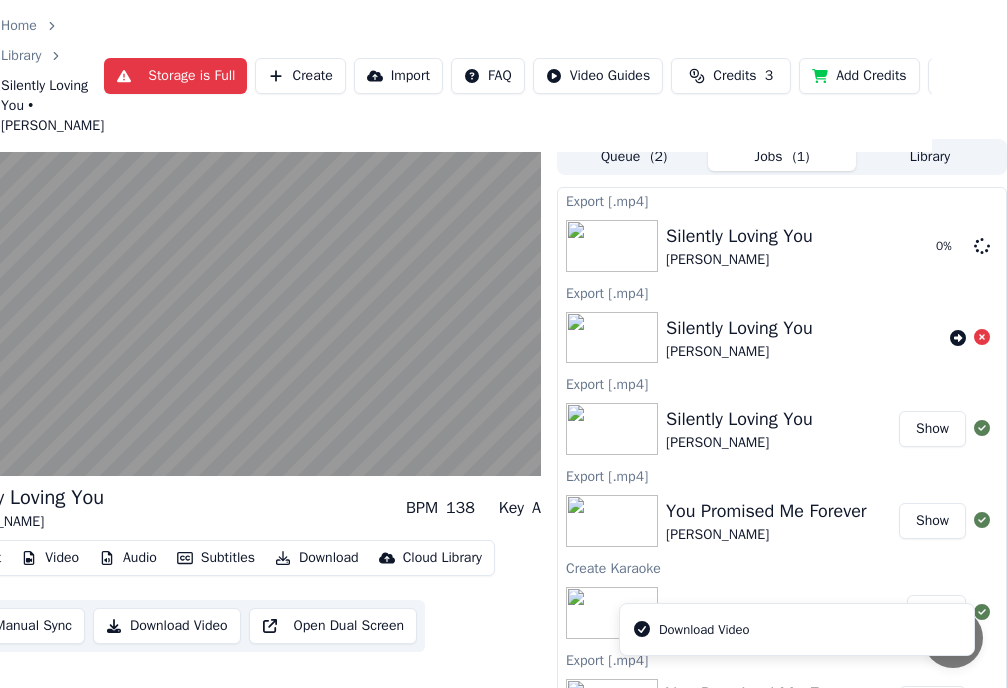 scroll, scrollTop: 0, scrollLeft: 75, axis: horizontal 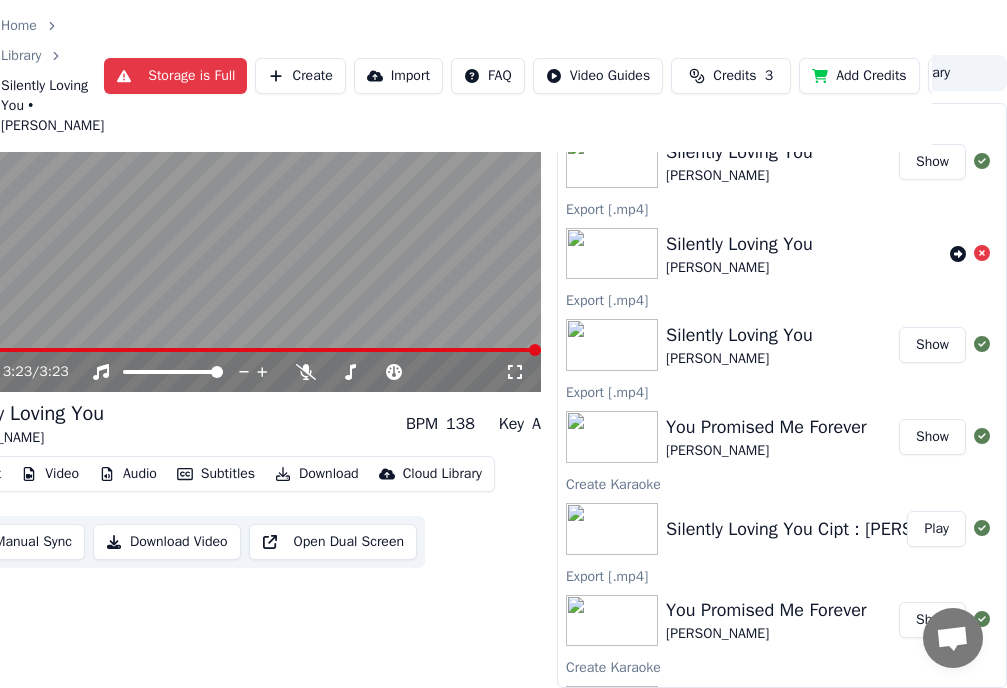 click on "Download Video" at bounding box center [167, 542] 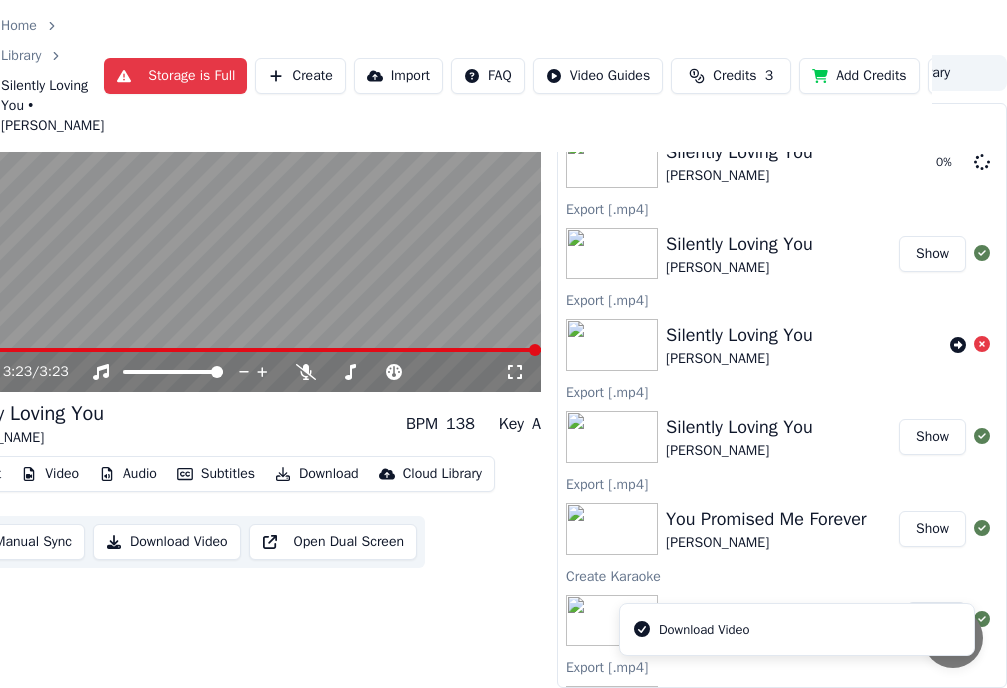 scroll, scrollTop: 71, scrollLeft: 75, axis: both 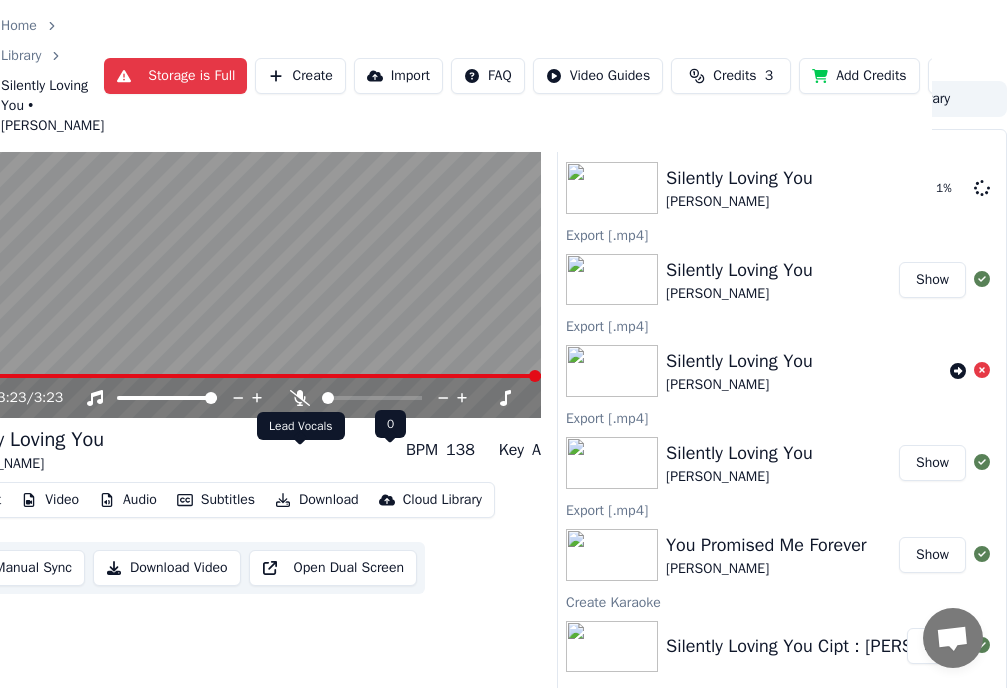 click 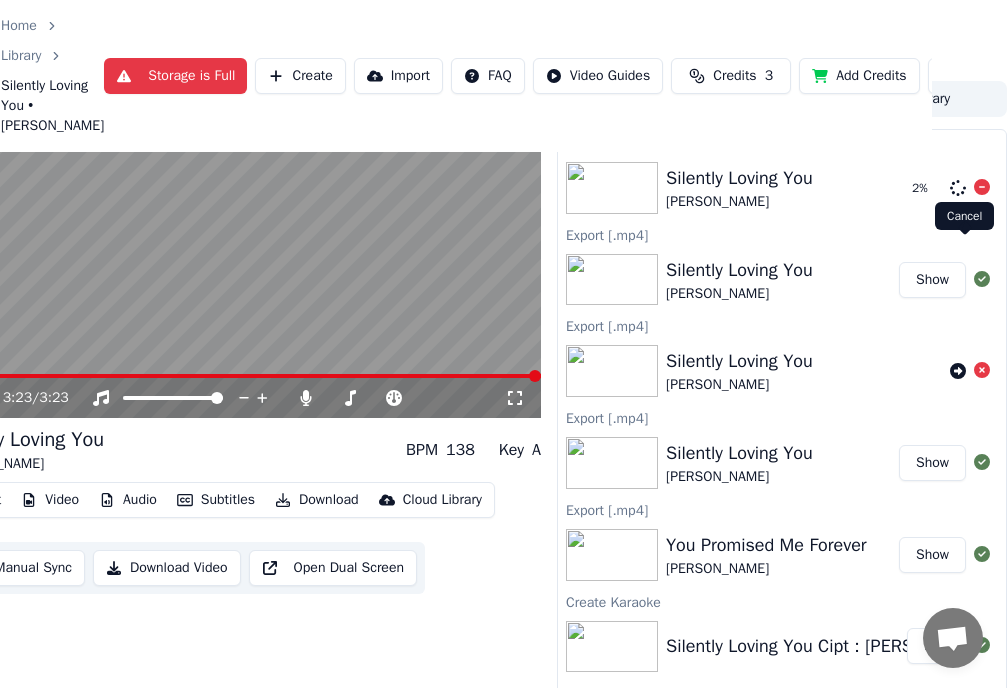 click 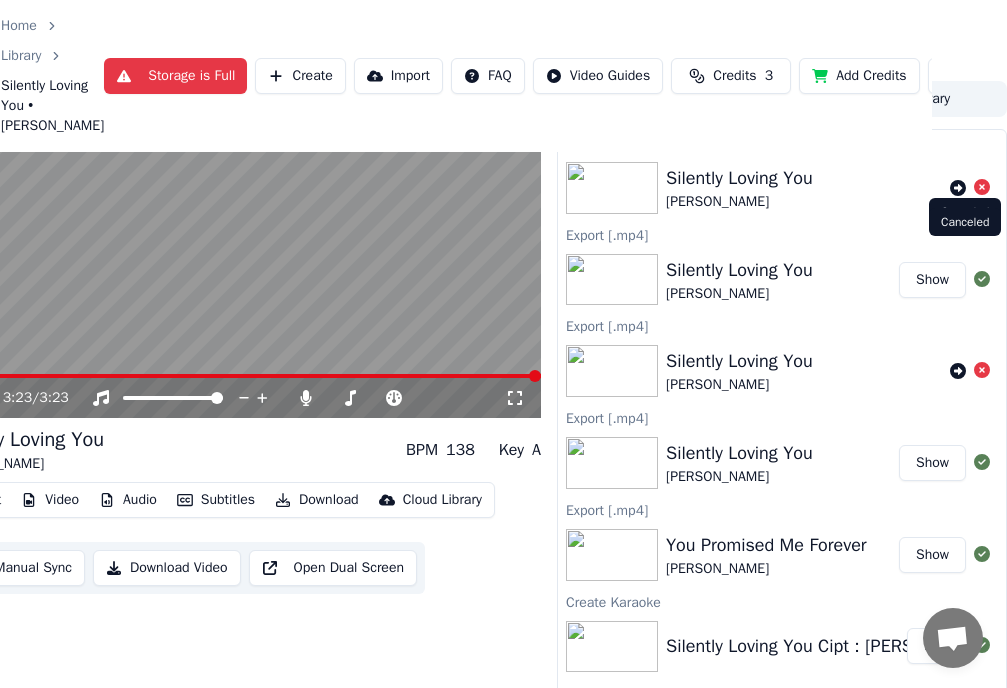 click 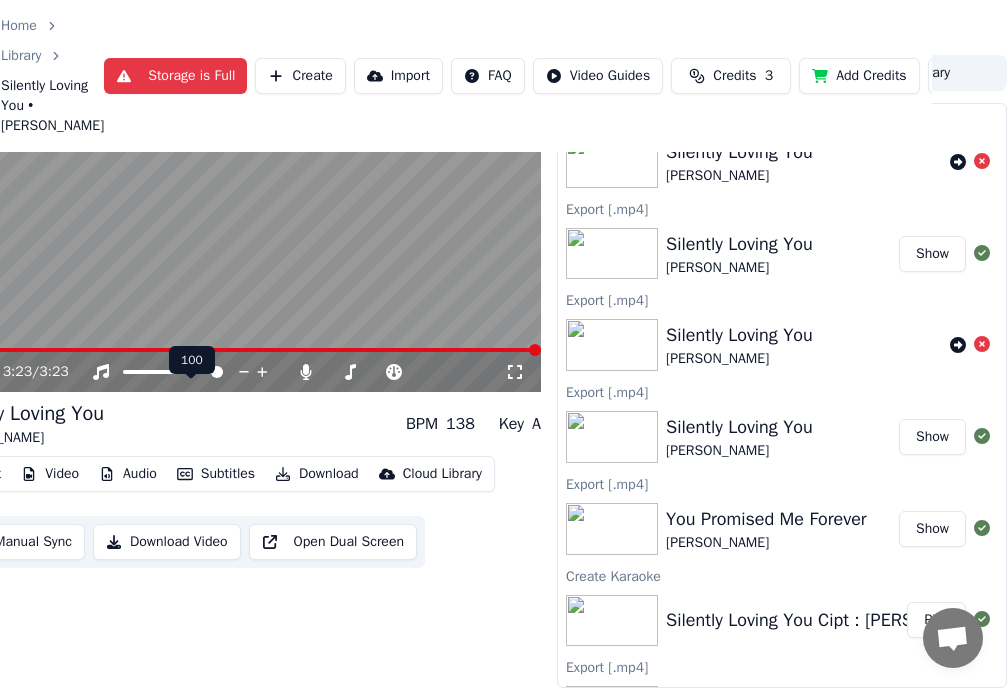 scroll, scrollTop: 171, scrollLeft: 75, axis: both 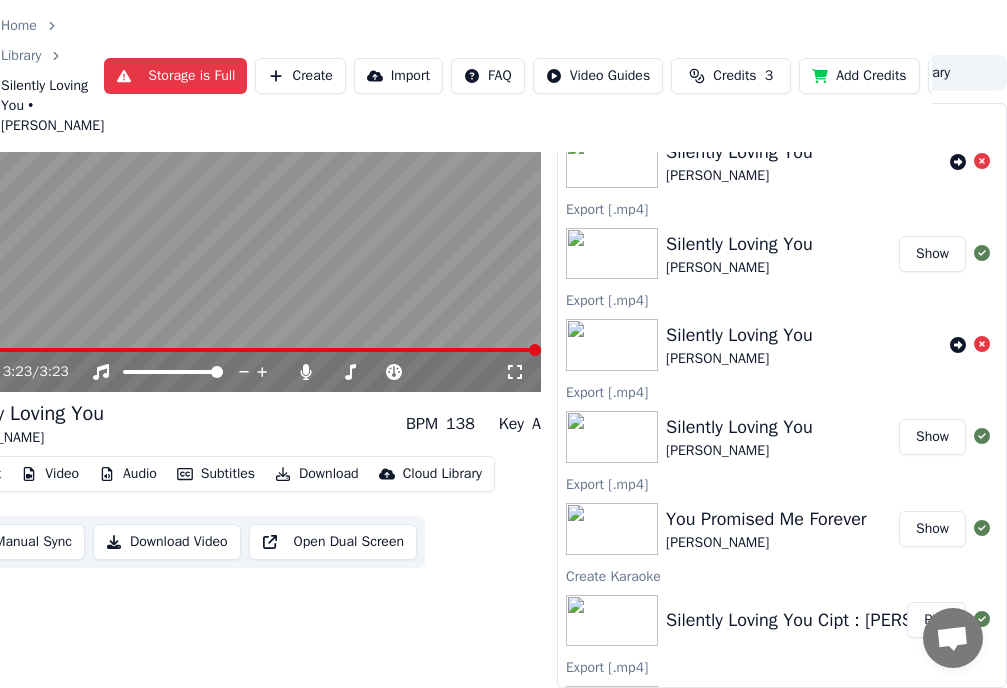 click on "Download Video" at bounding box center [167, 542] 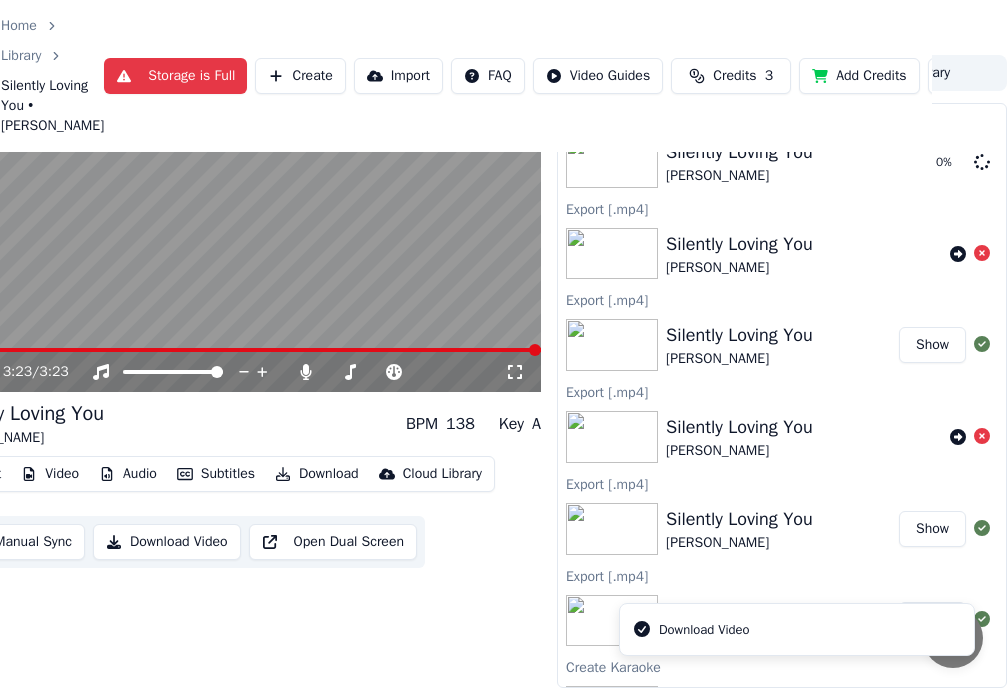 scroll, scrollTop: 71, scrollLeft: 75, axis: both 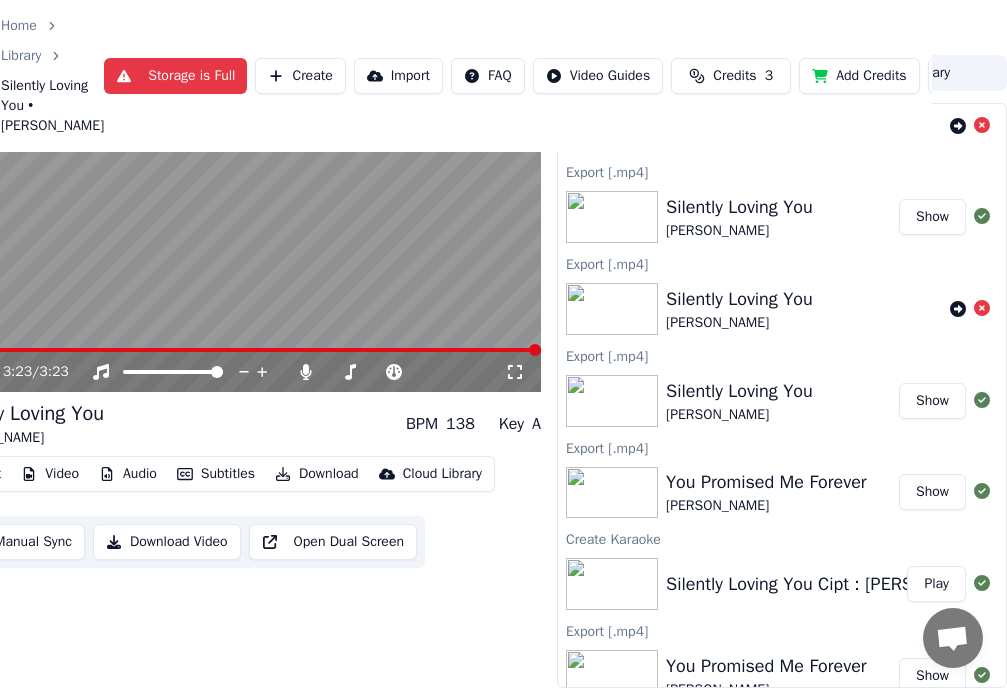 click on "You Promised Me Forever" at bounding box center [766, 482] 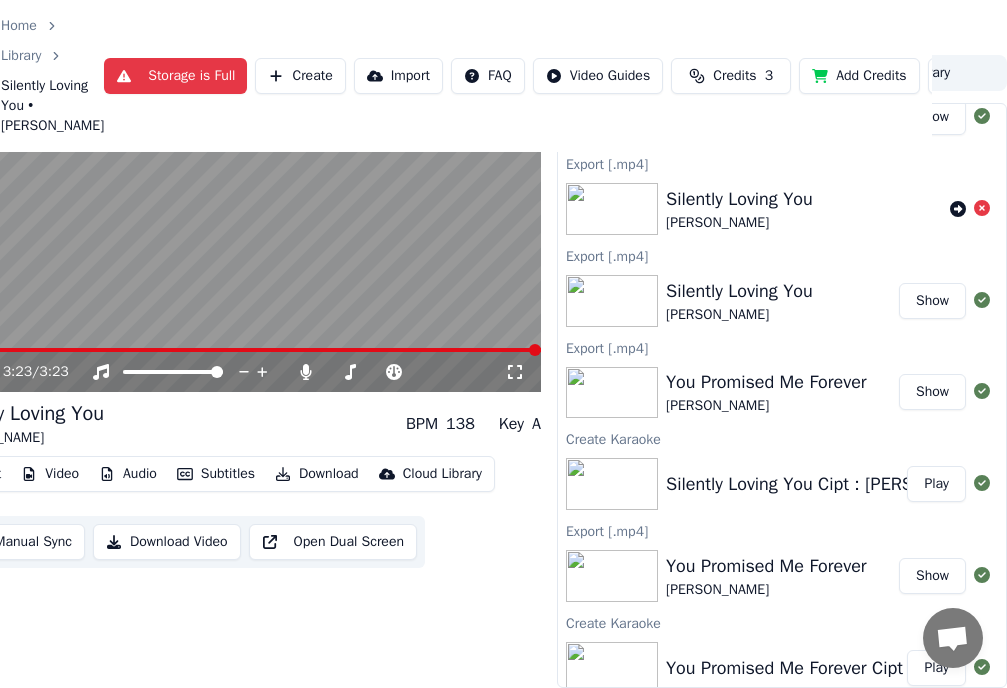 click at bounding box center (612, 393) 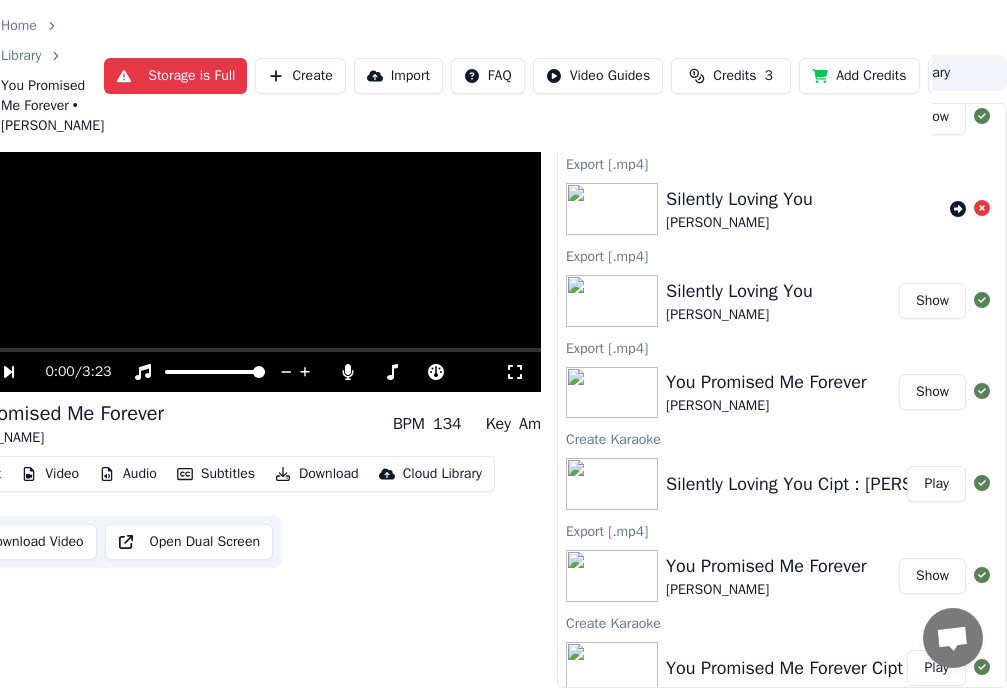 scroll, scrollTop: 191, scrollLeft: 75, axis: both 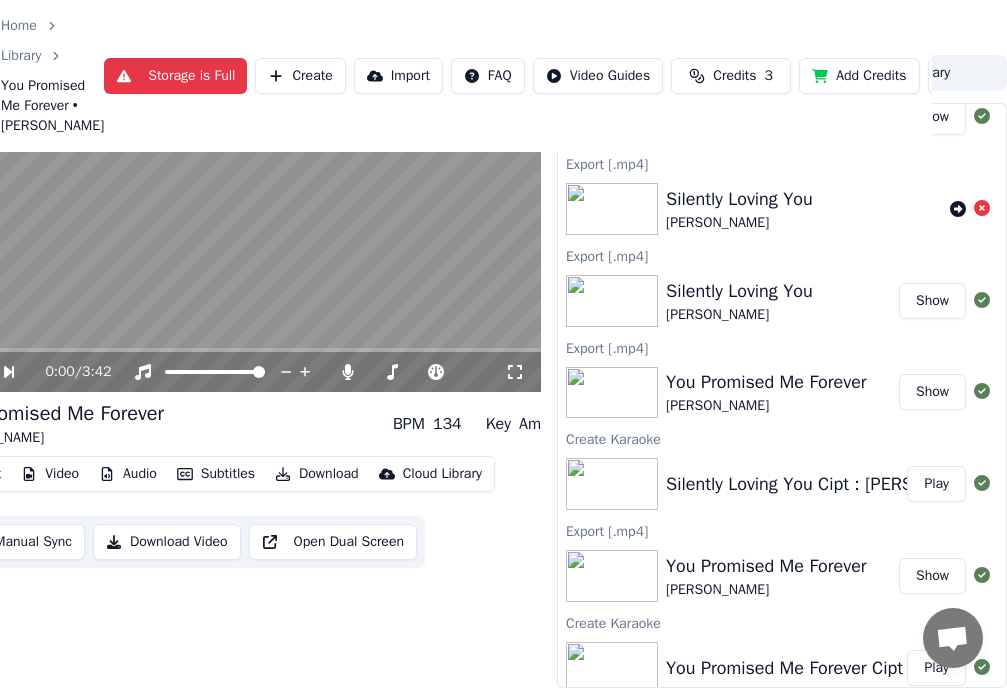 click on "Download Video" at bounding box center (167, 542) 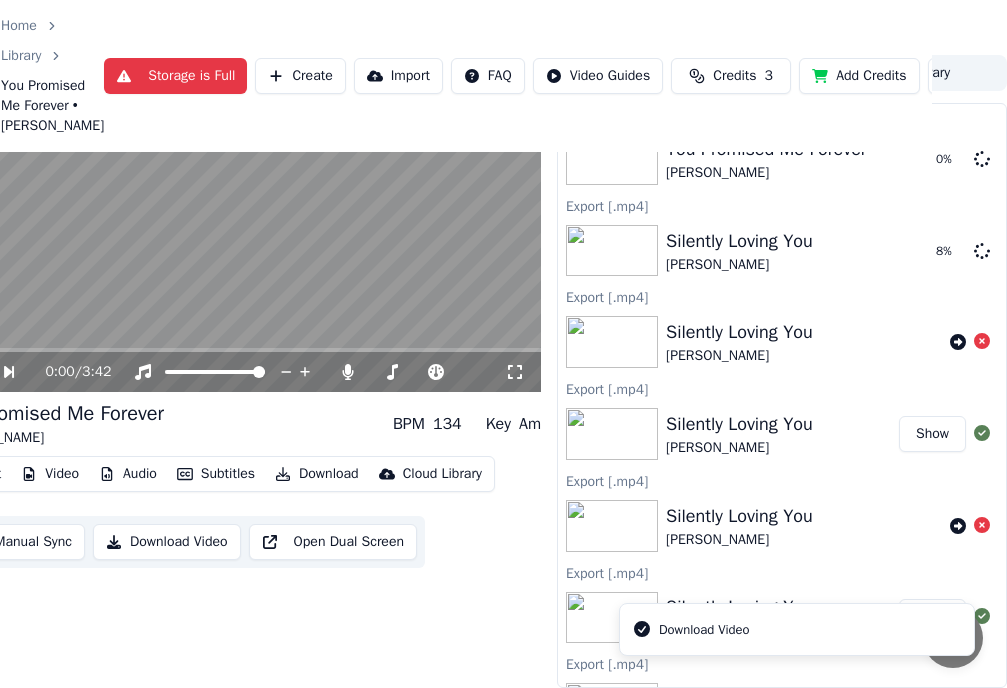 scroll, scrollTop: 0, scrollLeft: 0, axis: both 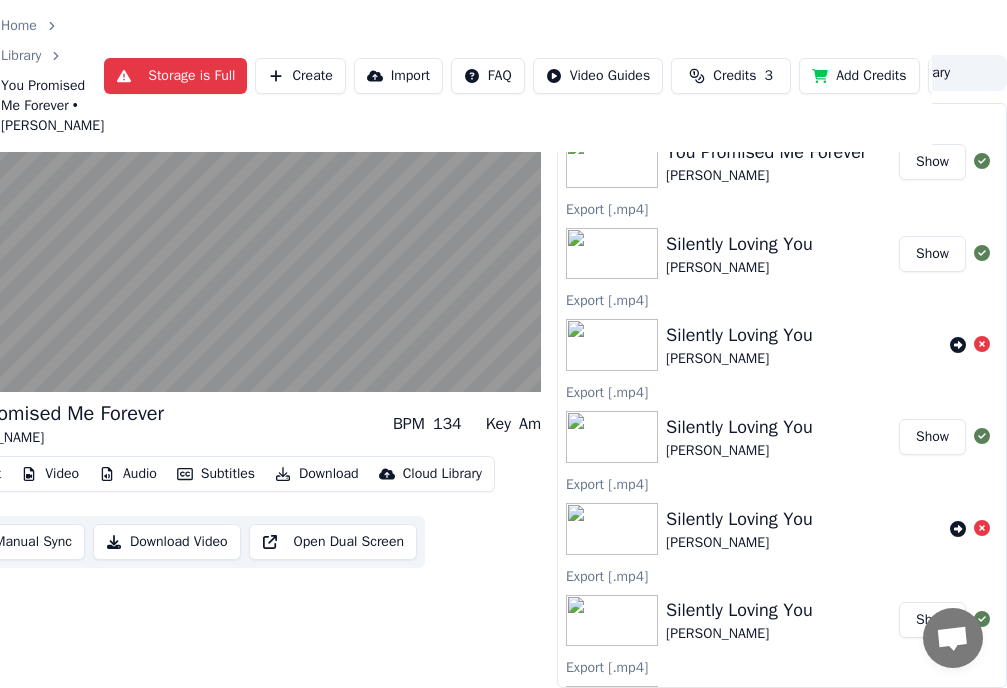 click on "Show" at bounding box center [932, 254] 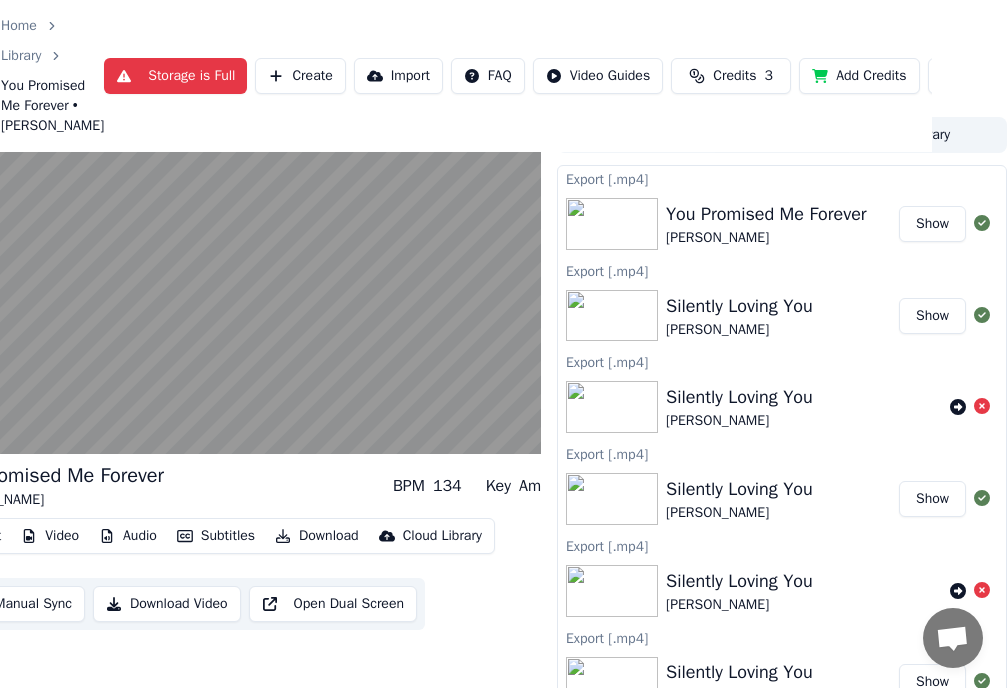 scroll, scrollTop: 0, scrollLeft: 75, axis: horizontal 